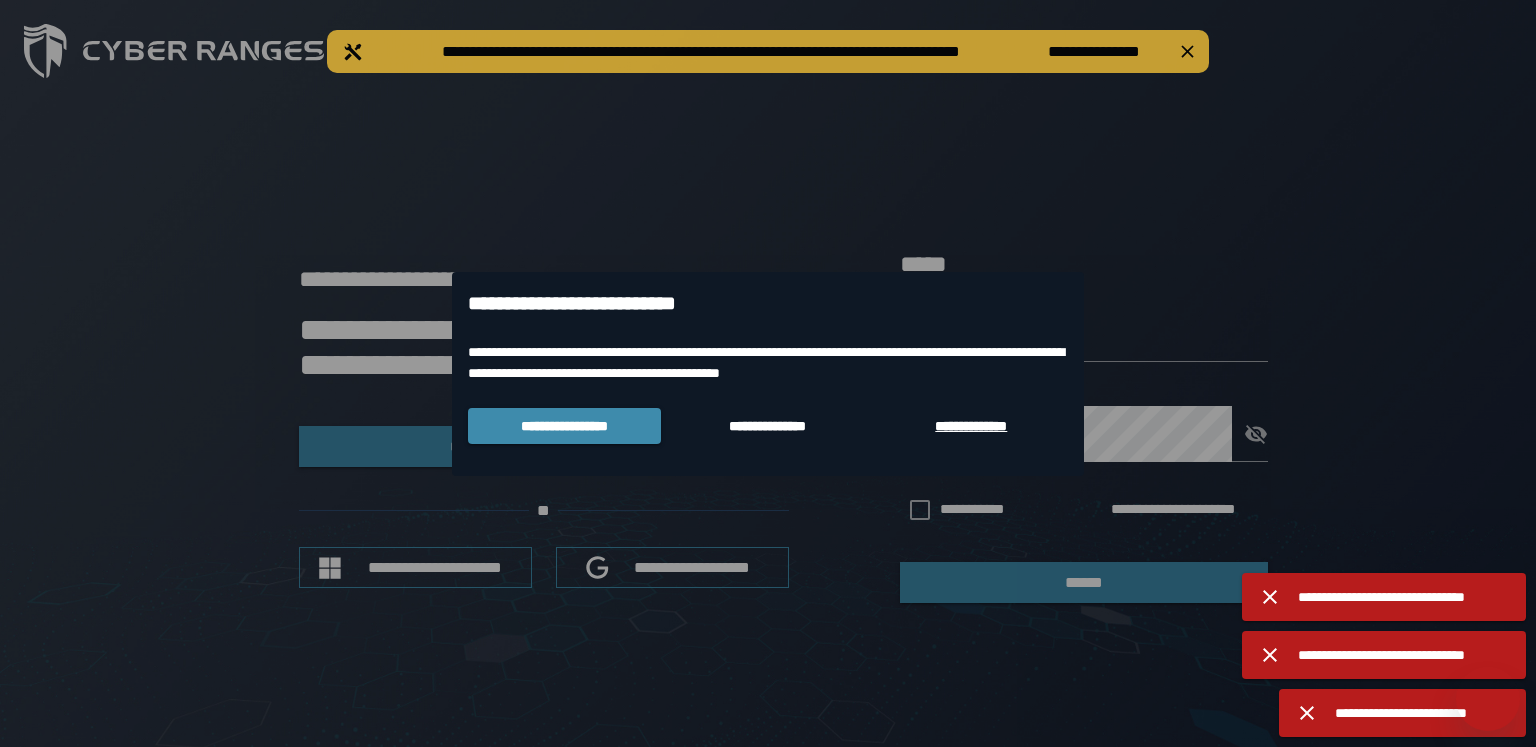 scroll, scrollTop: 0, scrollLeft: 0, axis: both 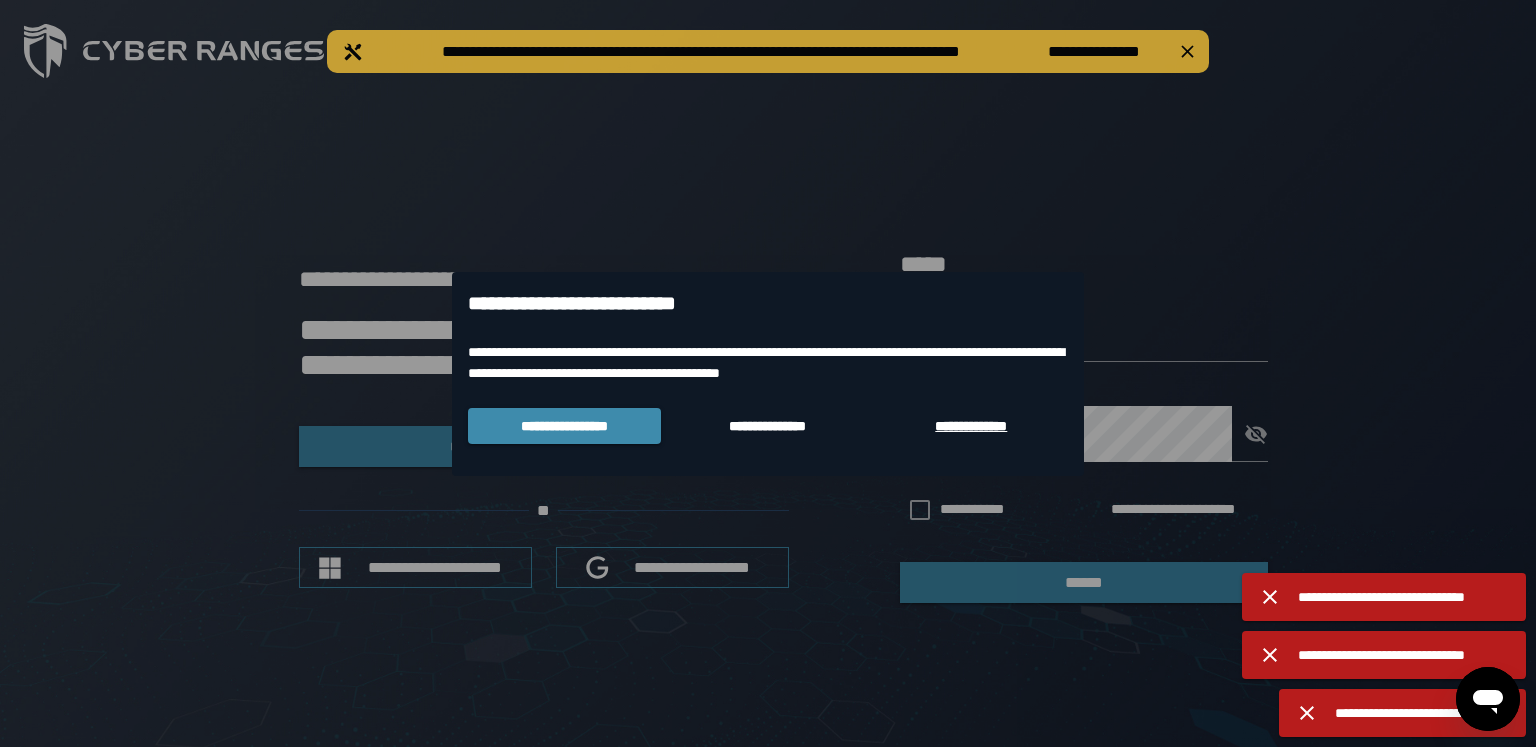 type on "**********" 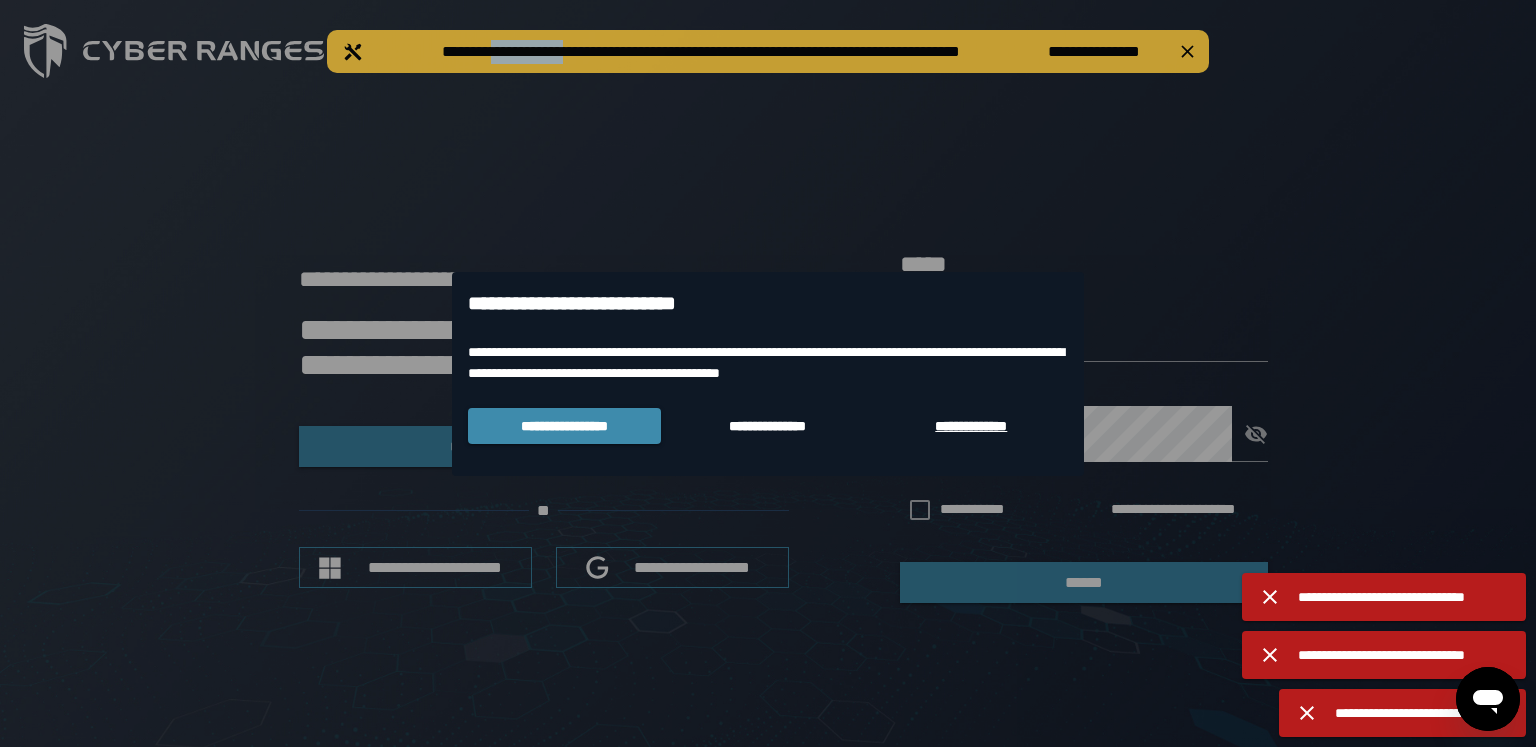 drag, startPoint x: 448, startPoint y: 44, endPoint x: 540, endPoint y: 54, distance: 92.541885 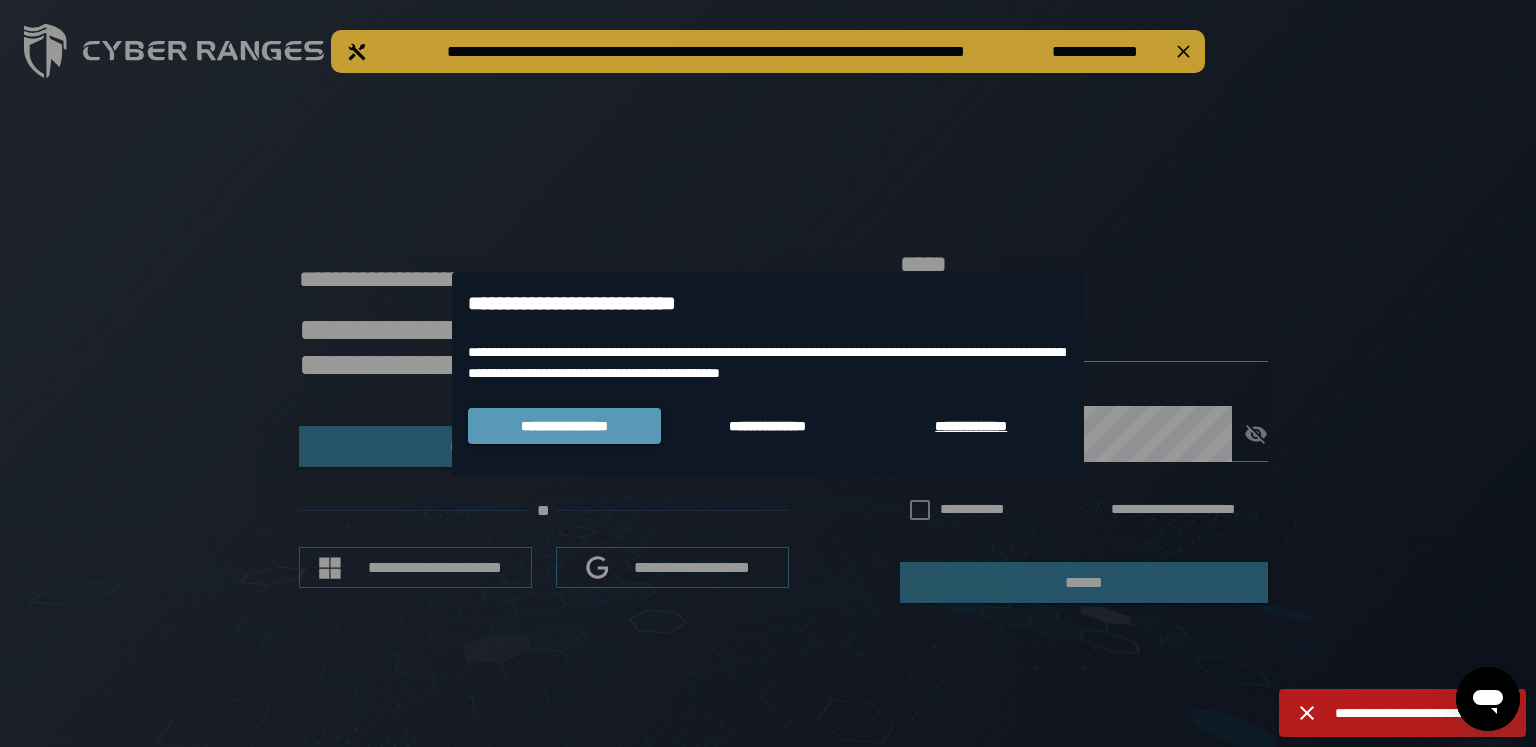 click on "**********" at bounding box center (565, 426) 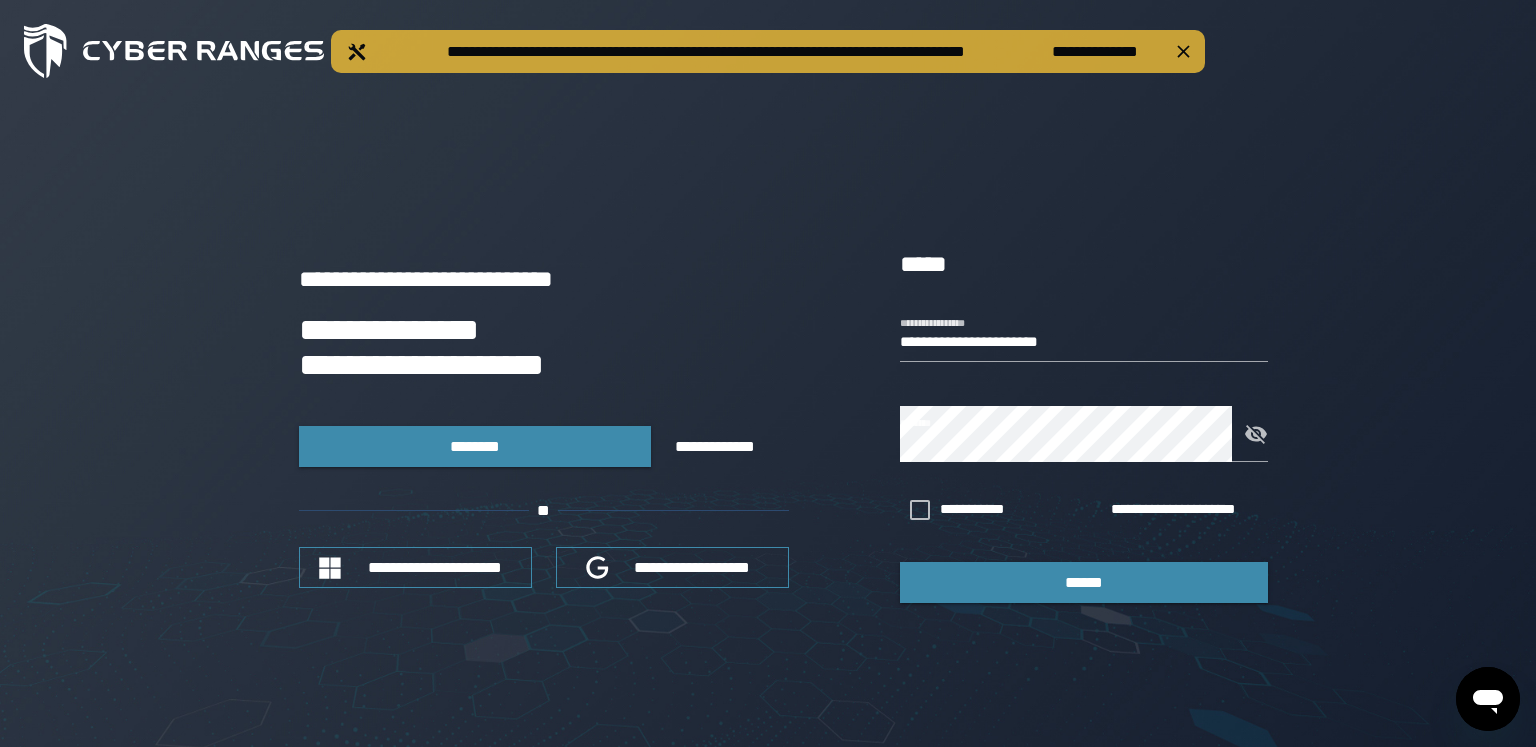 click on "**********" at bounding box center (544, 279) 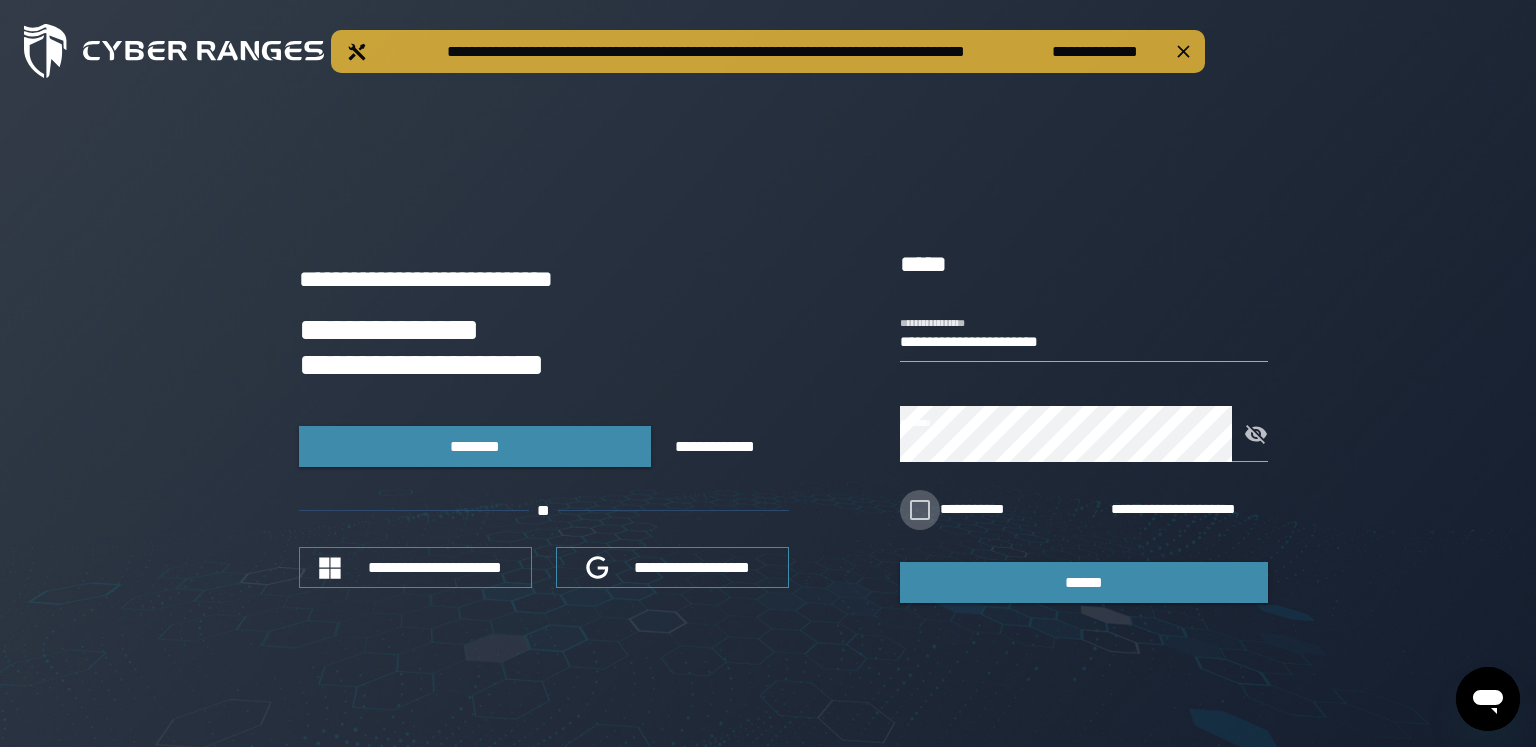 click on "**********" at bounding box center [987, 510] 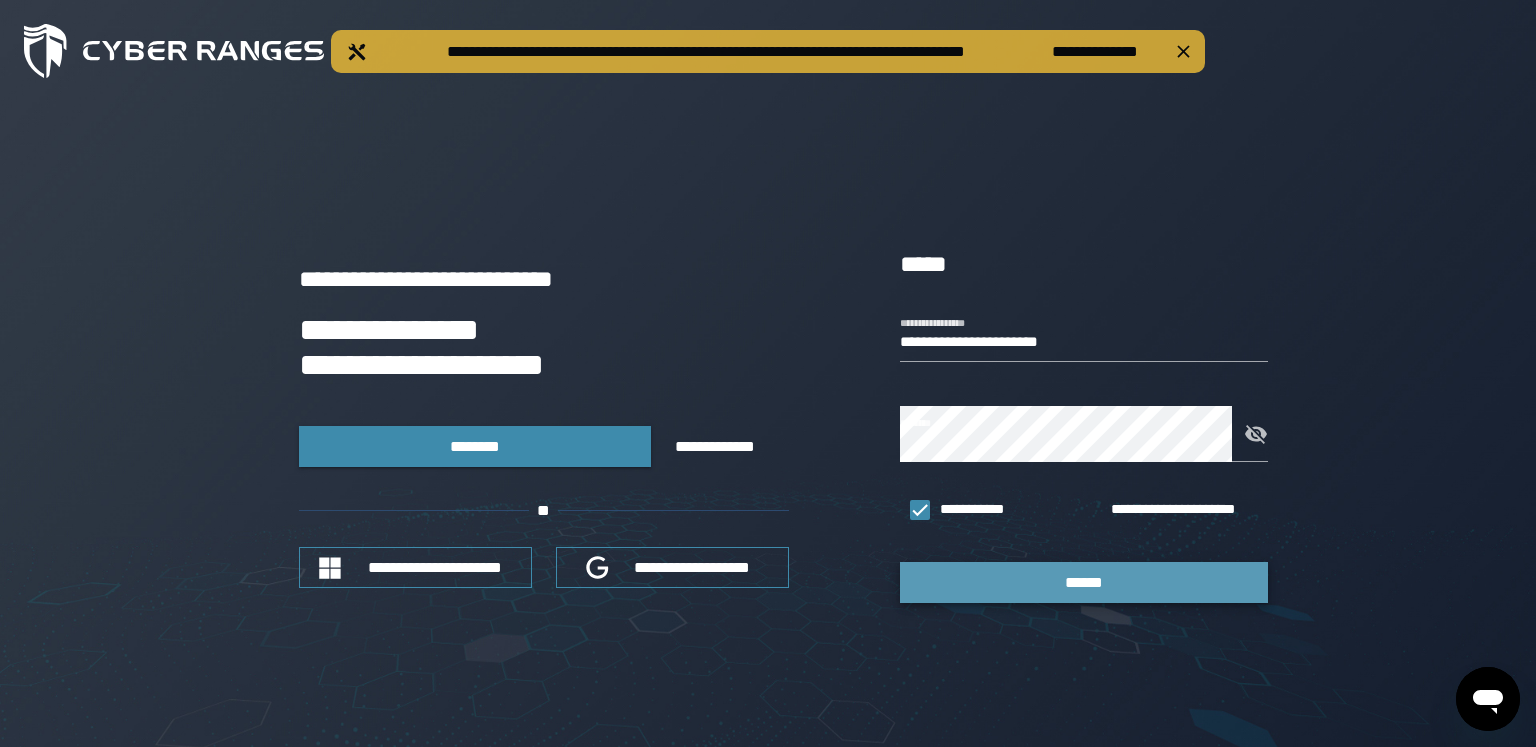 click on "******" at bounding box center [1084, 582] 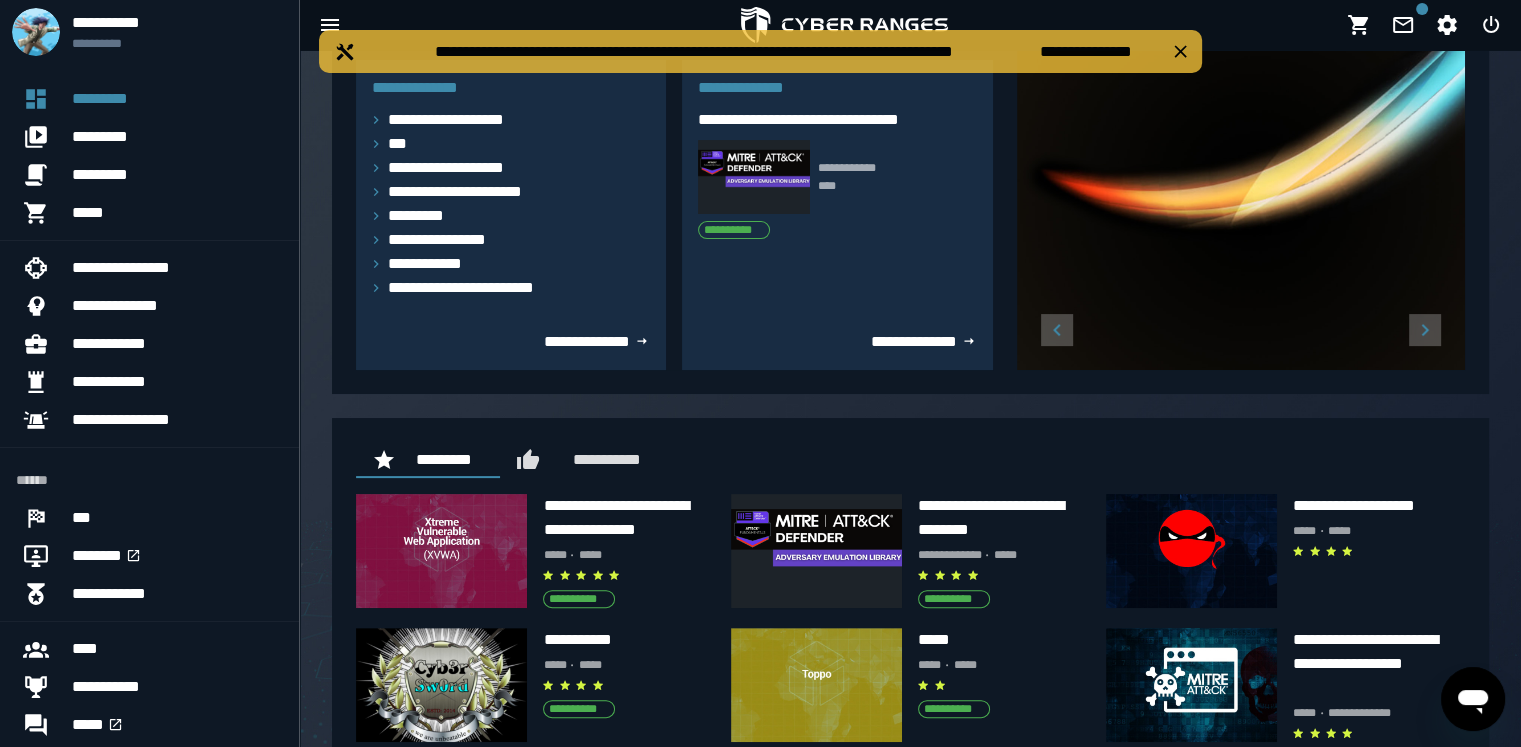 scroll, scrollTop: 447, scrollLeft: 0, axis: vertical 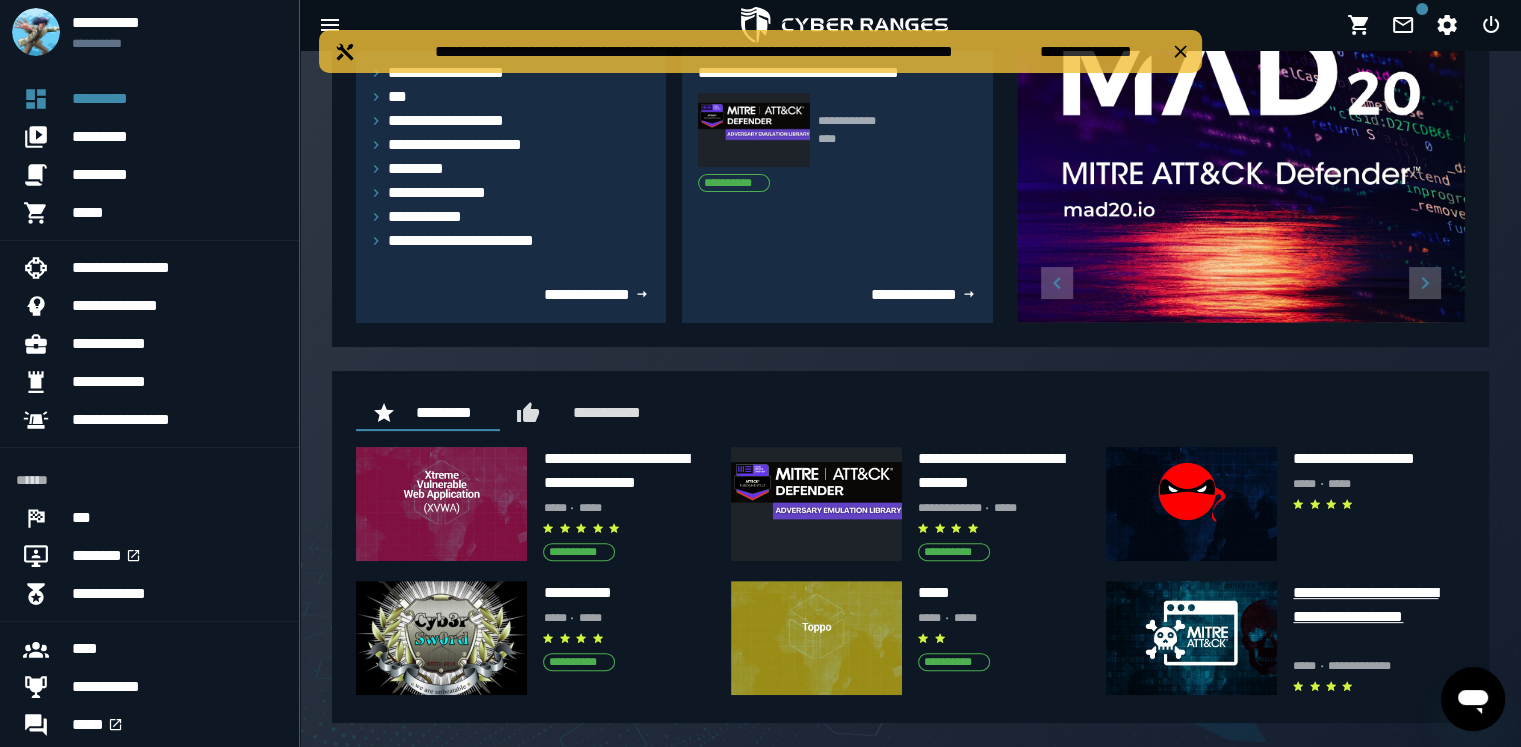 click on "**********" at bounding box center (1378, 617) 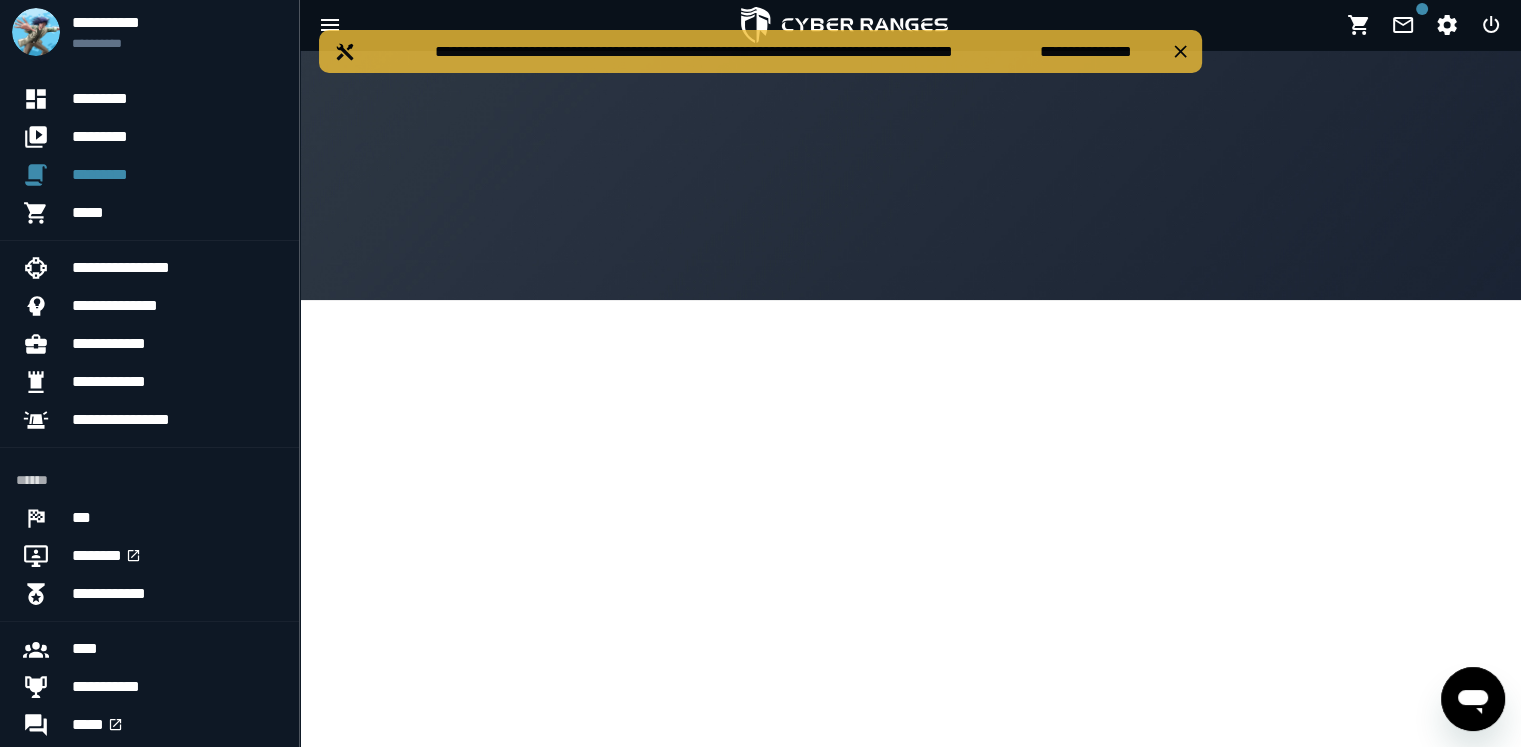 scroll, scrollTop: 0, scrollLeft: 0, axis: both 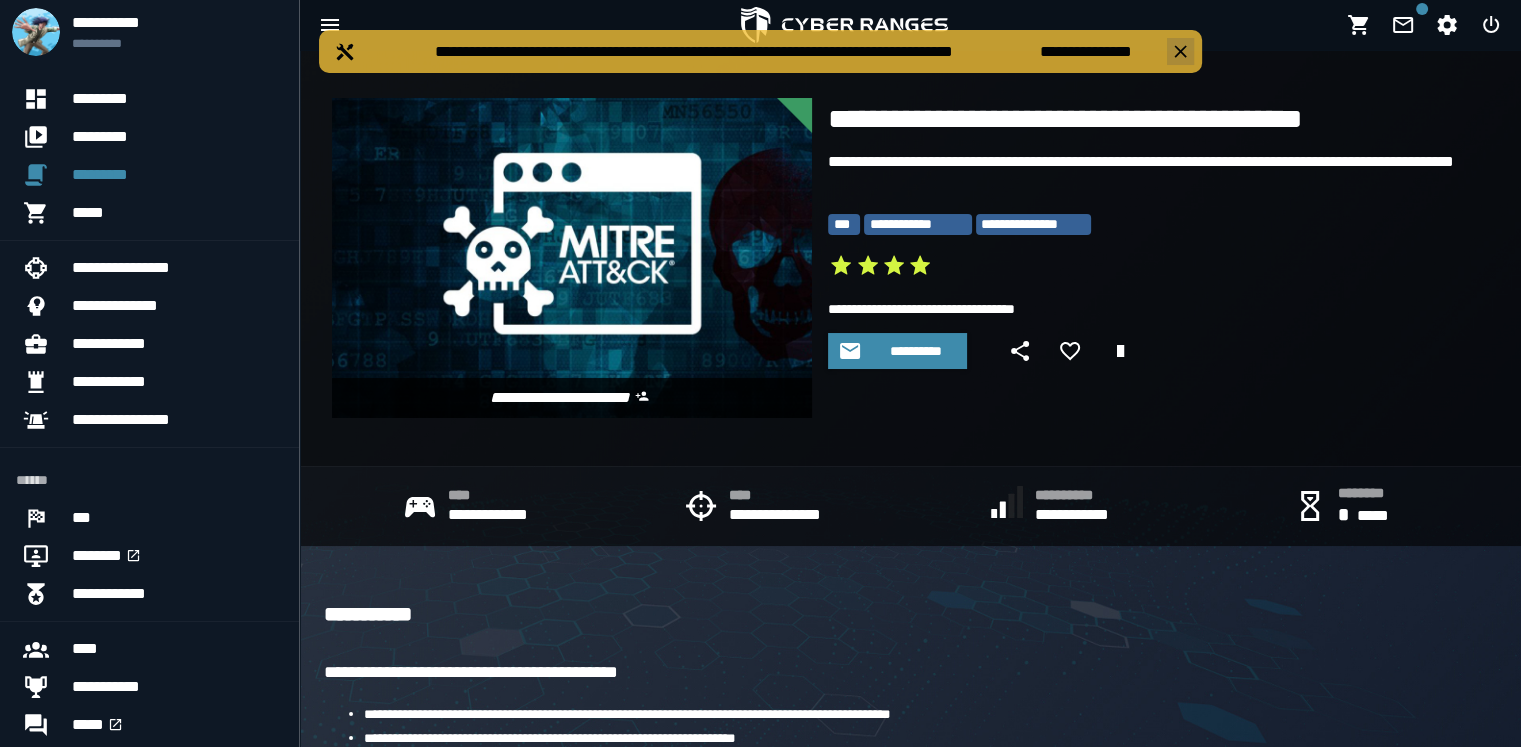click 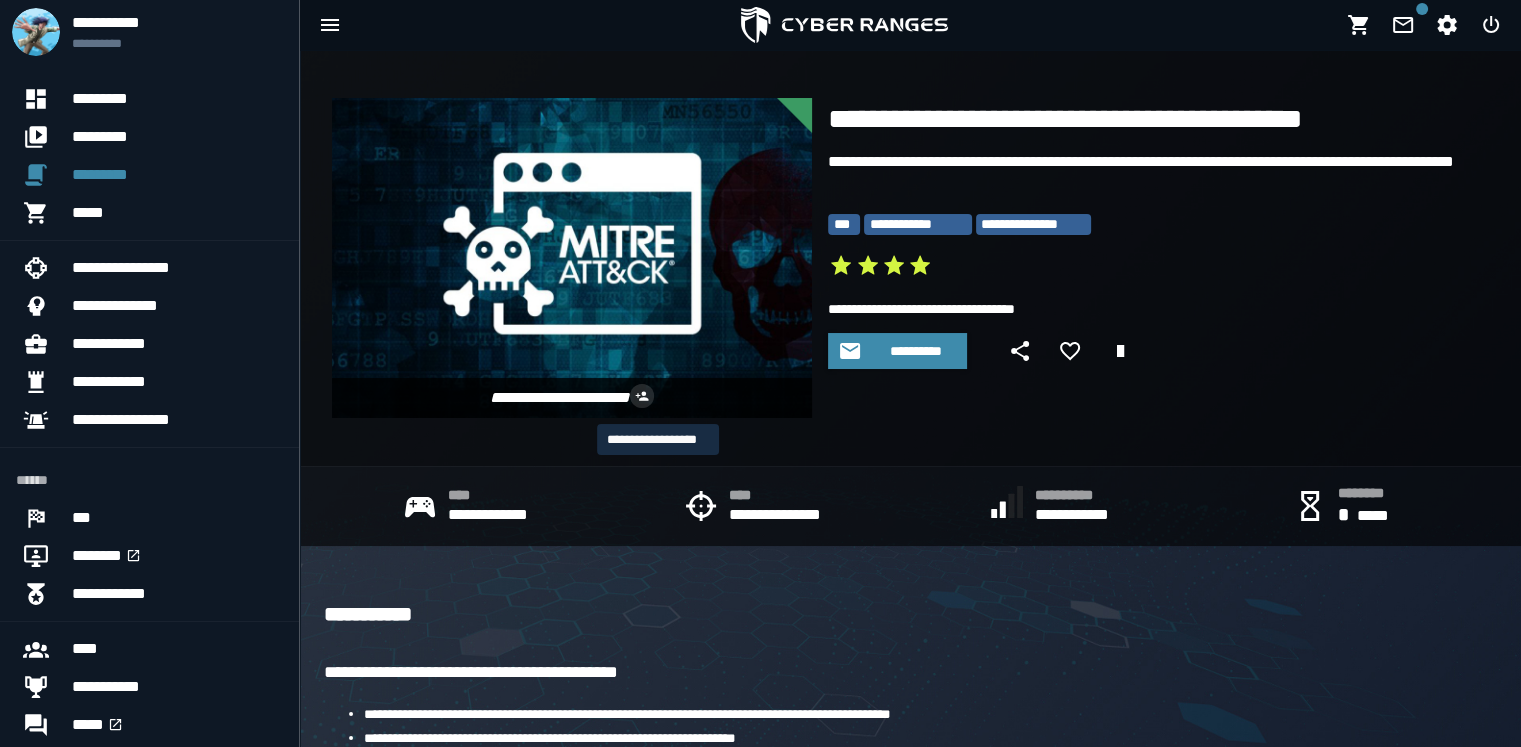 click at bounding box center (642, 396) 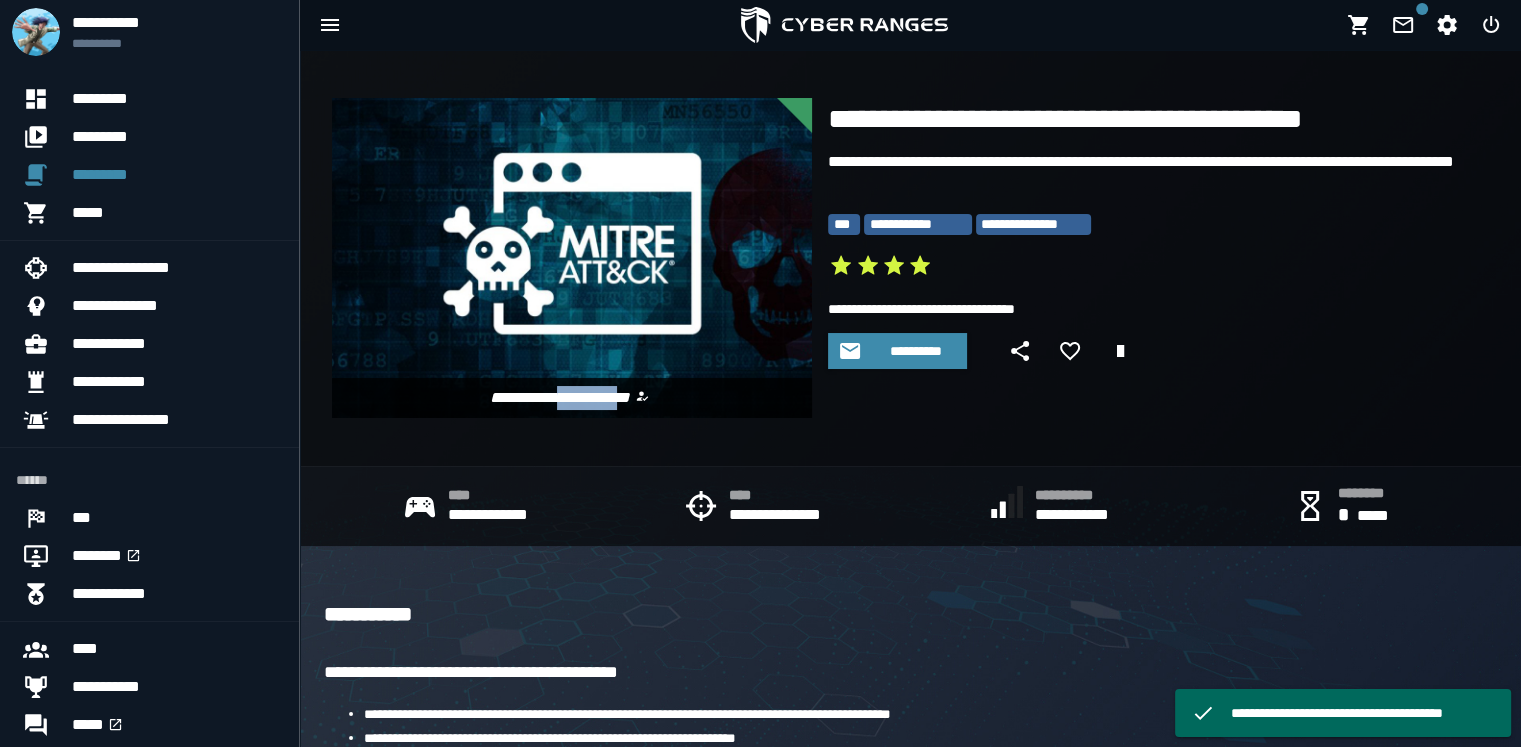 drag, startPoint x: 634, startPoint y: 407, endPoint x: 552, endPoint y: 403, distance: 82.0975 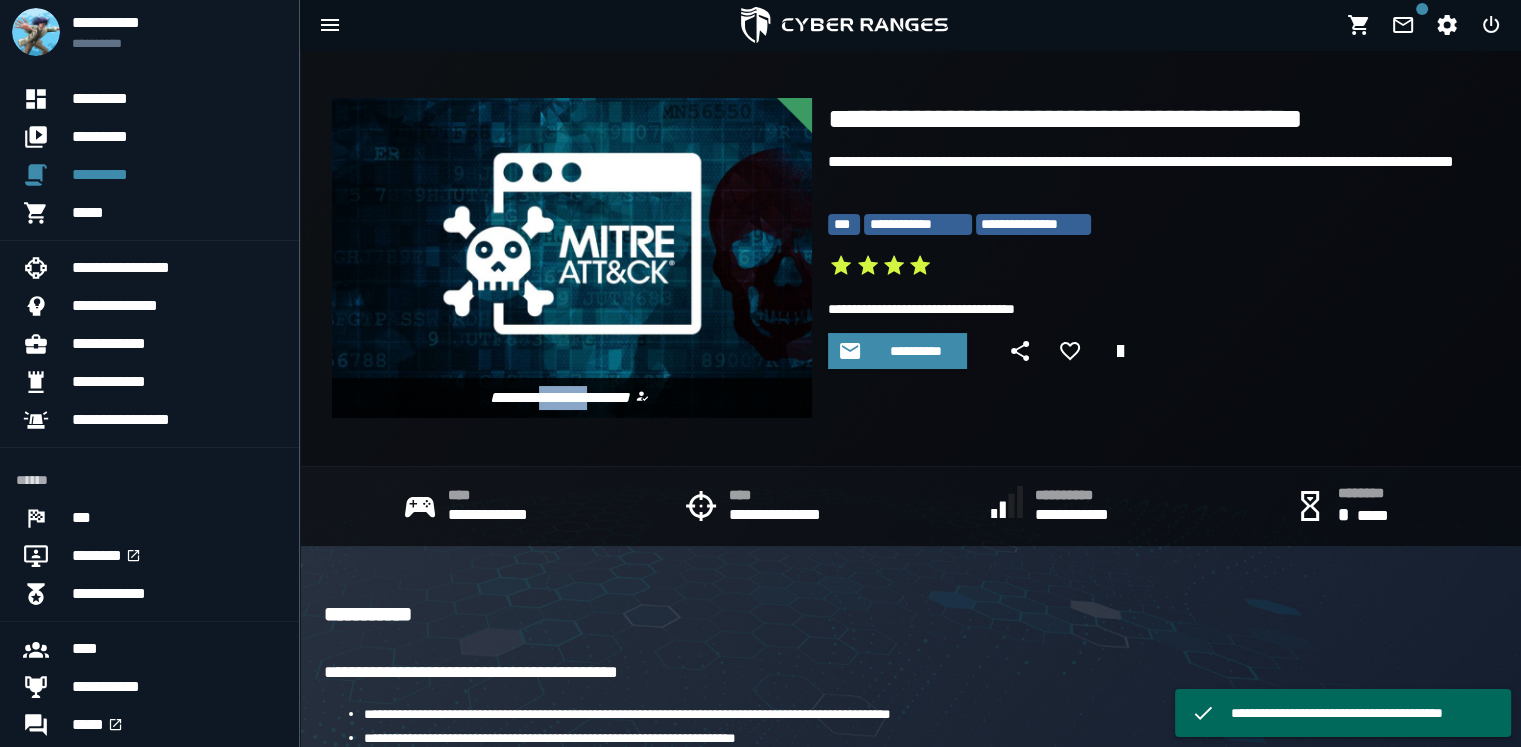 click on "**********" at bounding box center (572, 398) 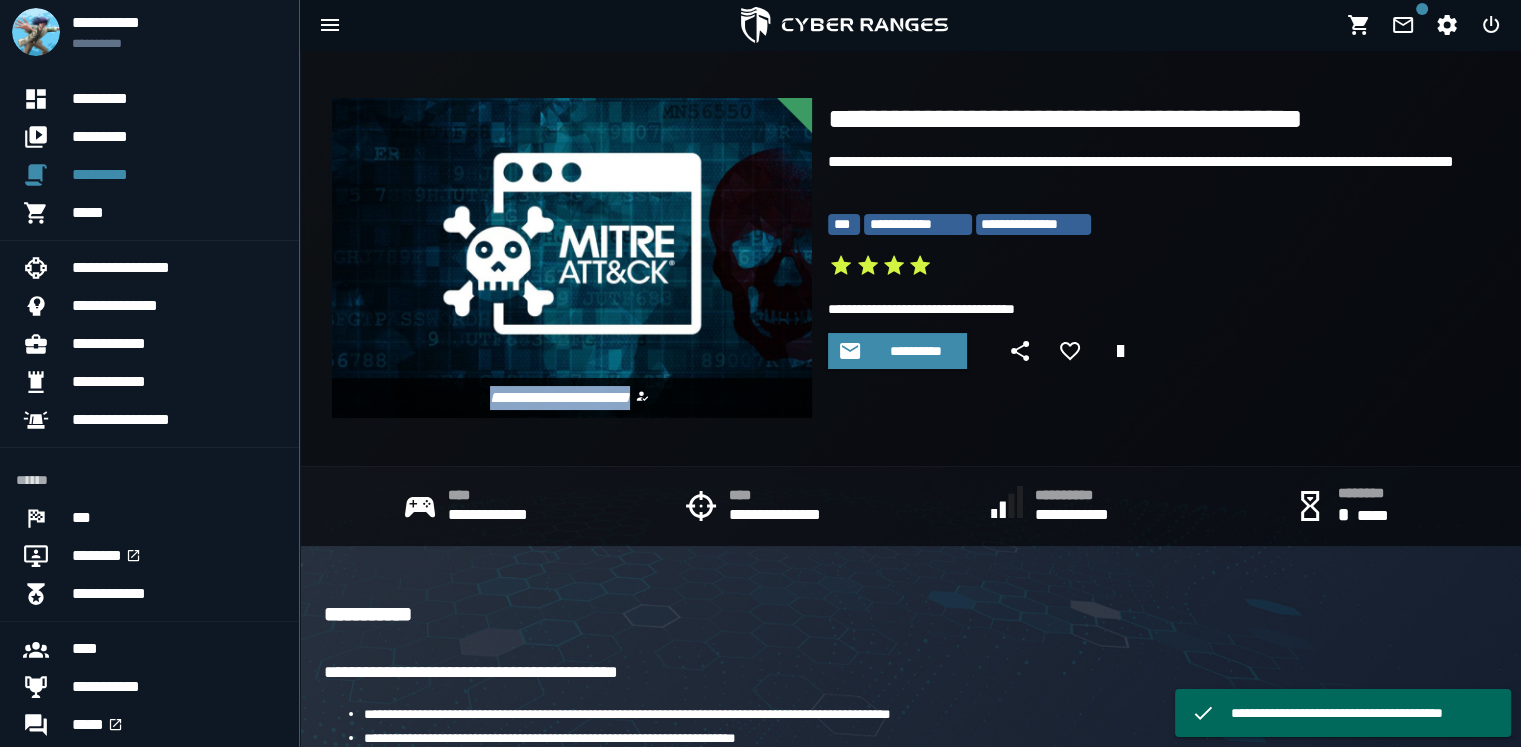 click on "**********" at bounding box center [572, 398] 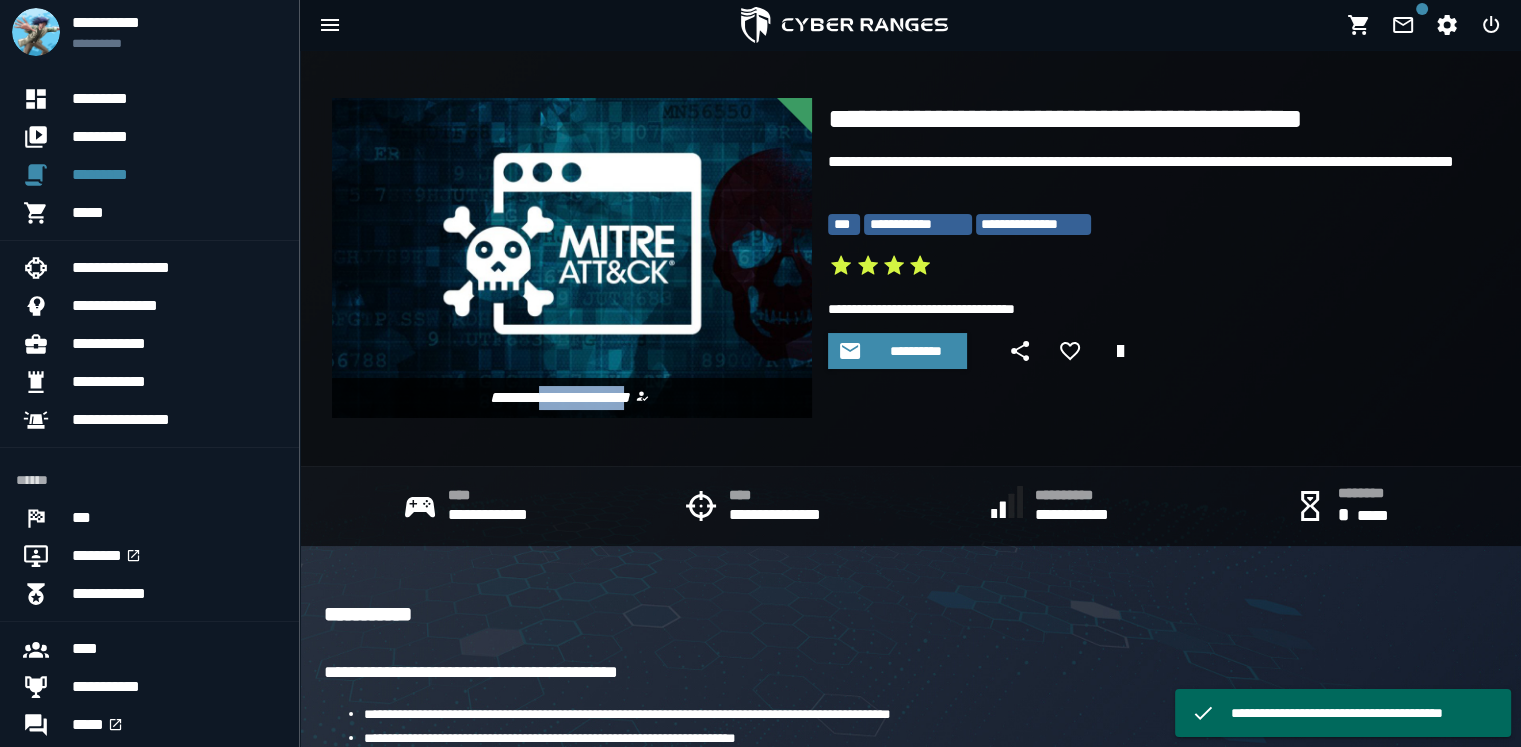 drag, startPoint x: 528, startPoint y: 402, endPoint x: 639, endPoint y: 397, distance: 111.11256 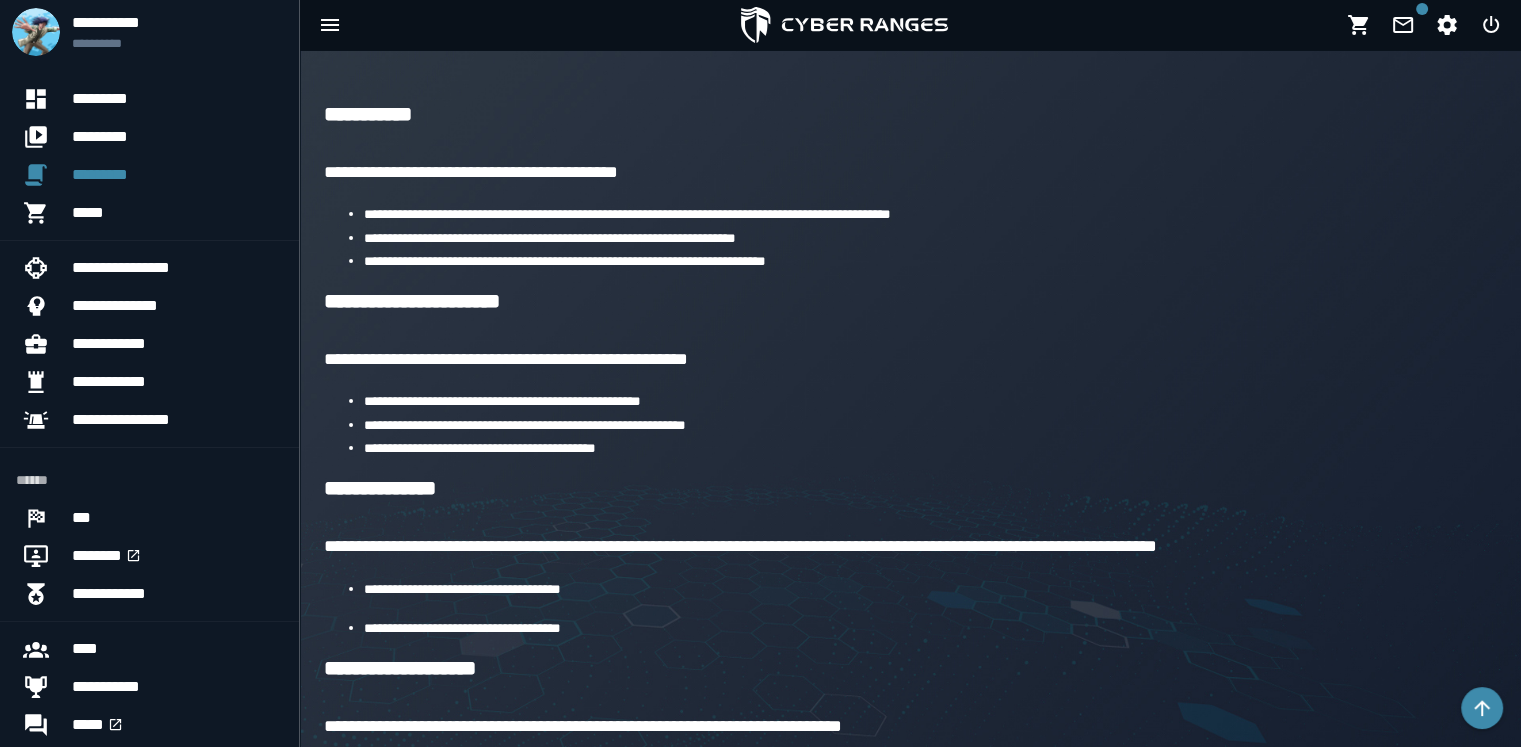 scroll, scrollTop: 600, scrollLeft: 0, axis: vertical 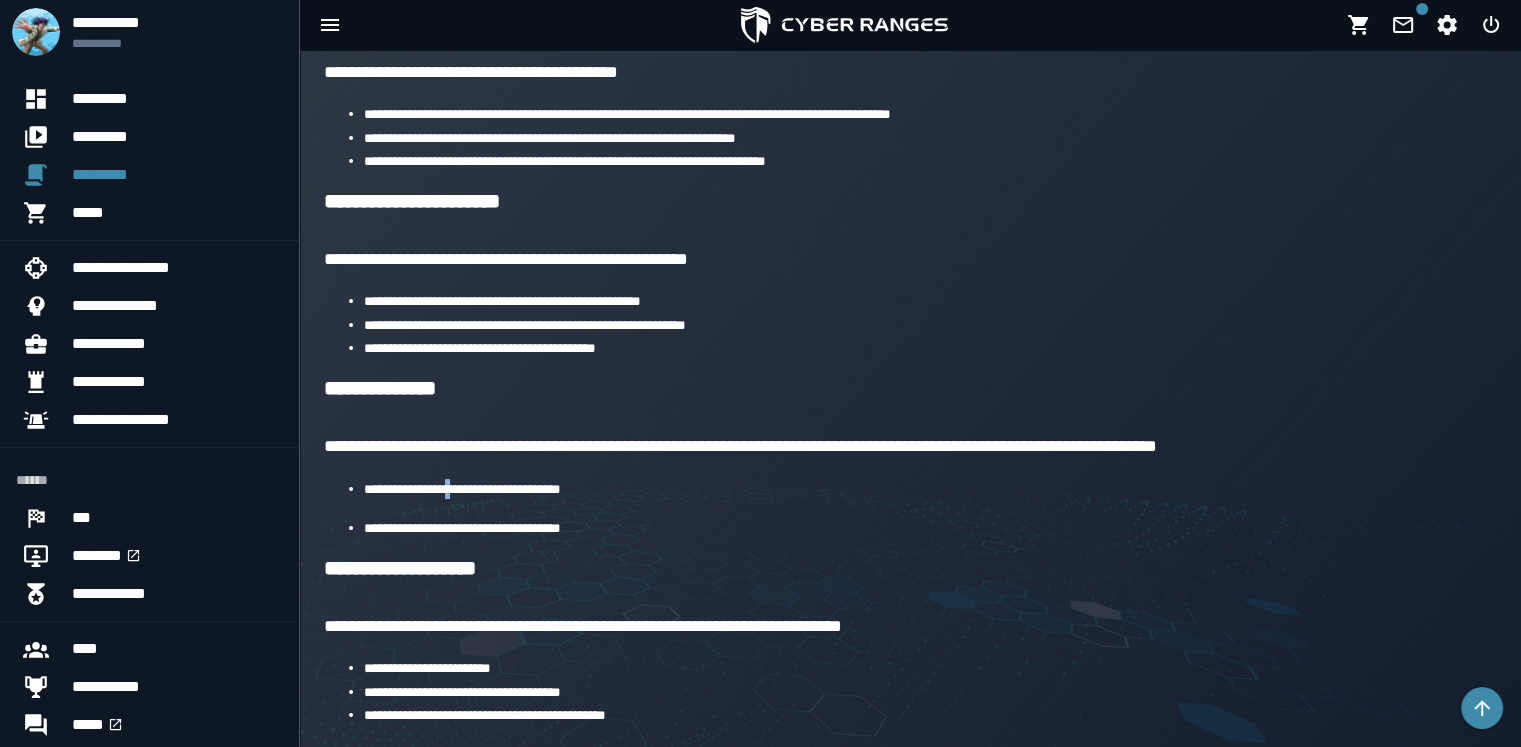 click on "**********" at bounding box center (930, 489) 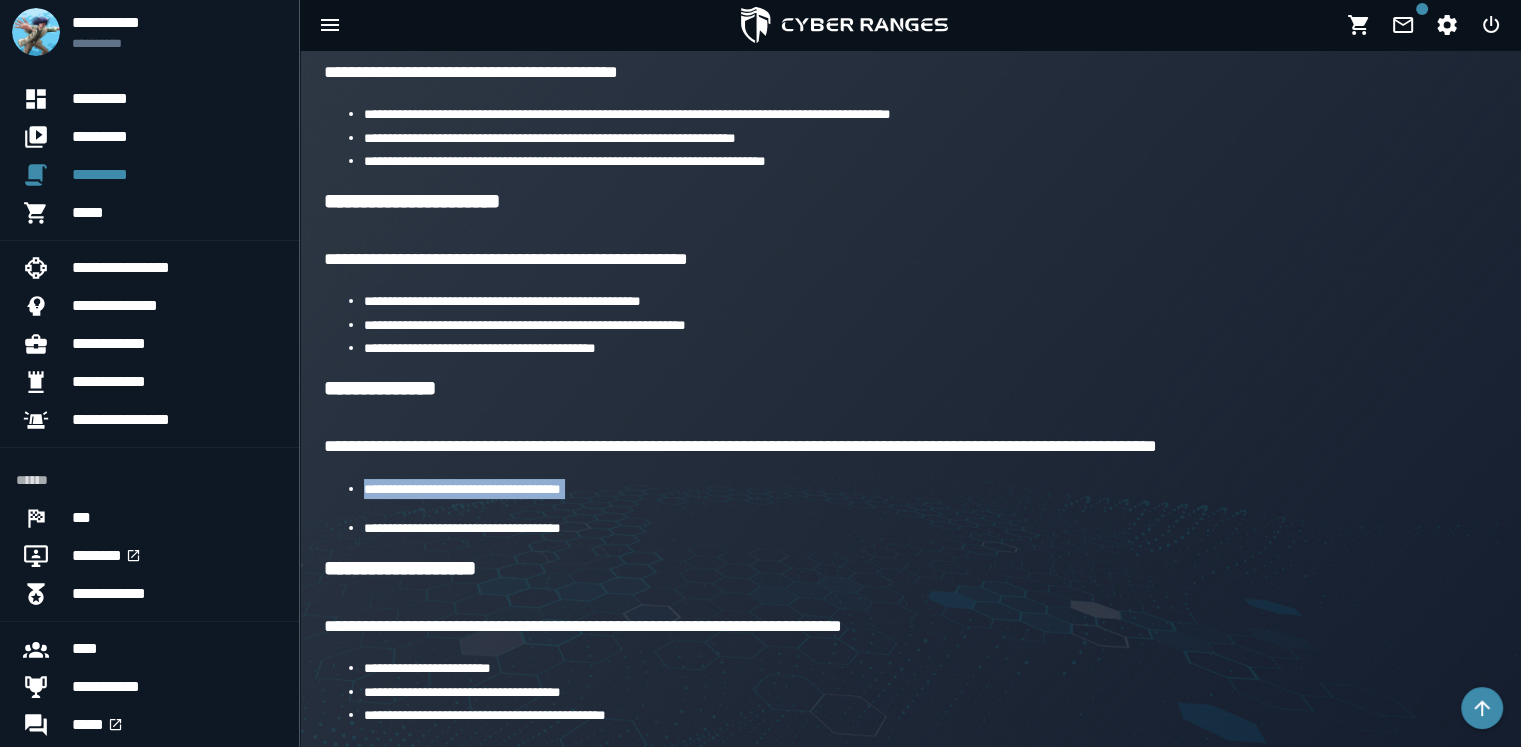 click on "**********" at bounding box center [930, 489] 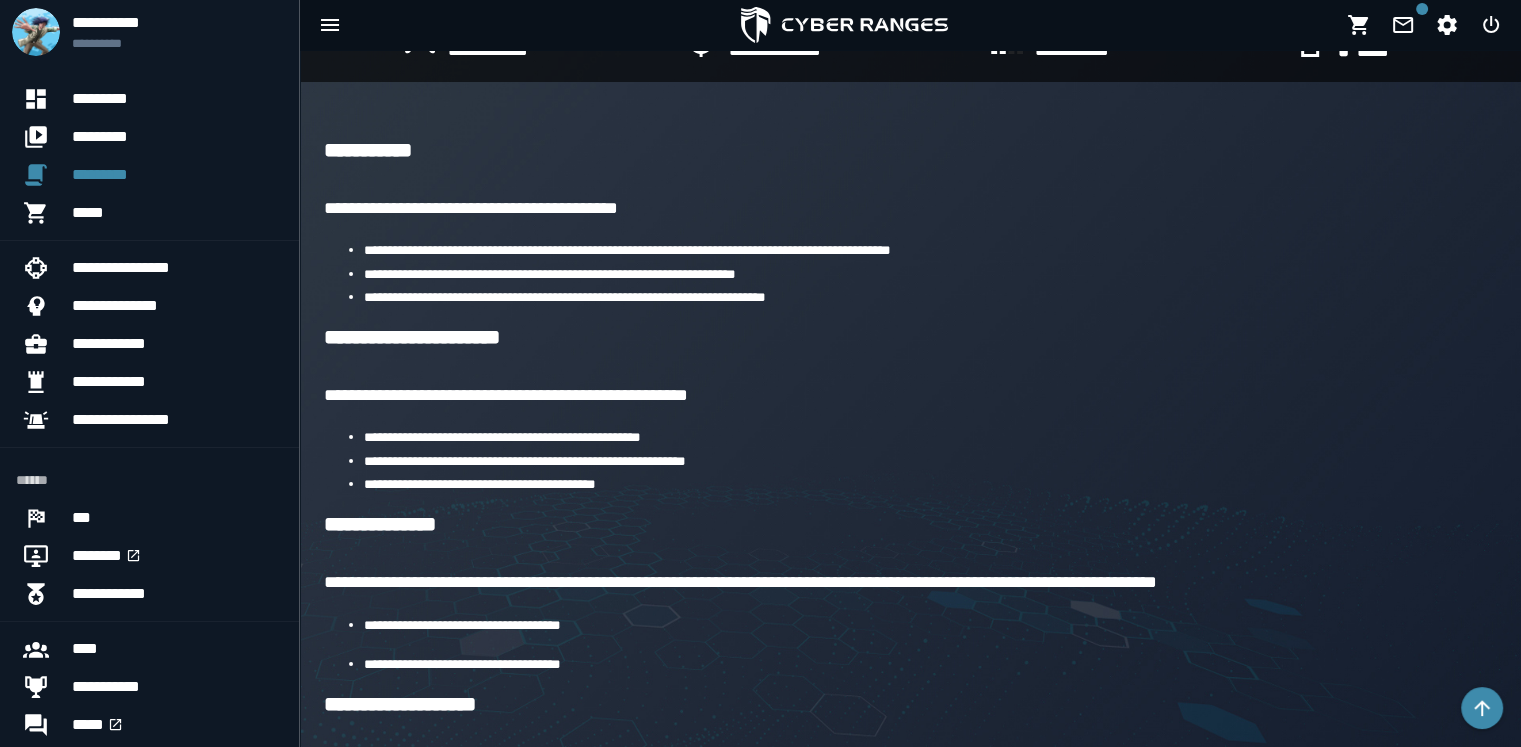 scroll, scrollTop: 0, scrollLeft: 0, axis: both 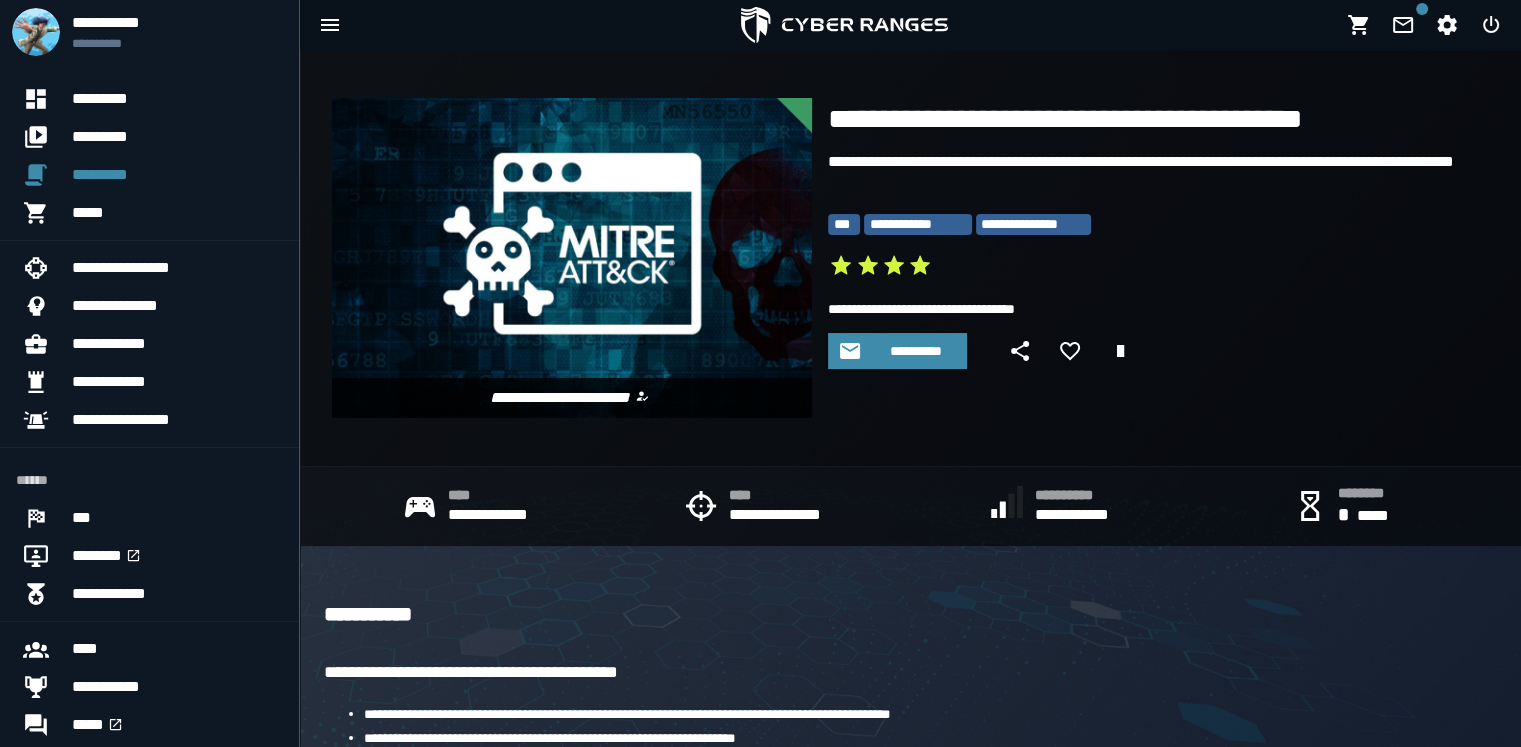 click on "**********" at bounding box center [1158, 309] 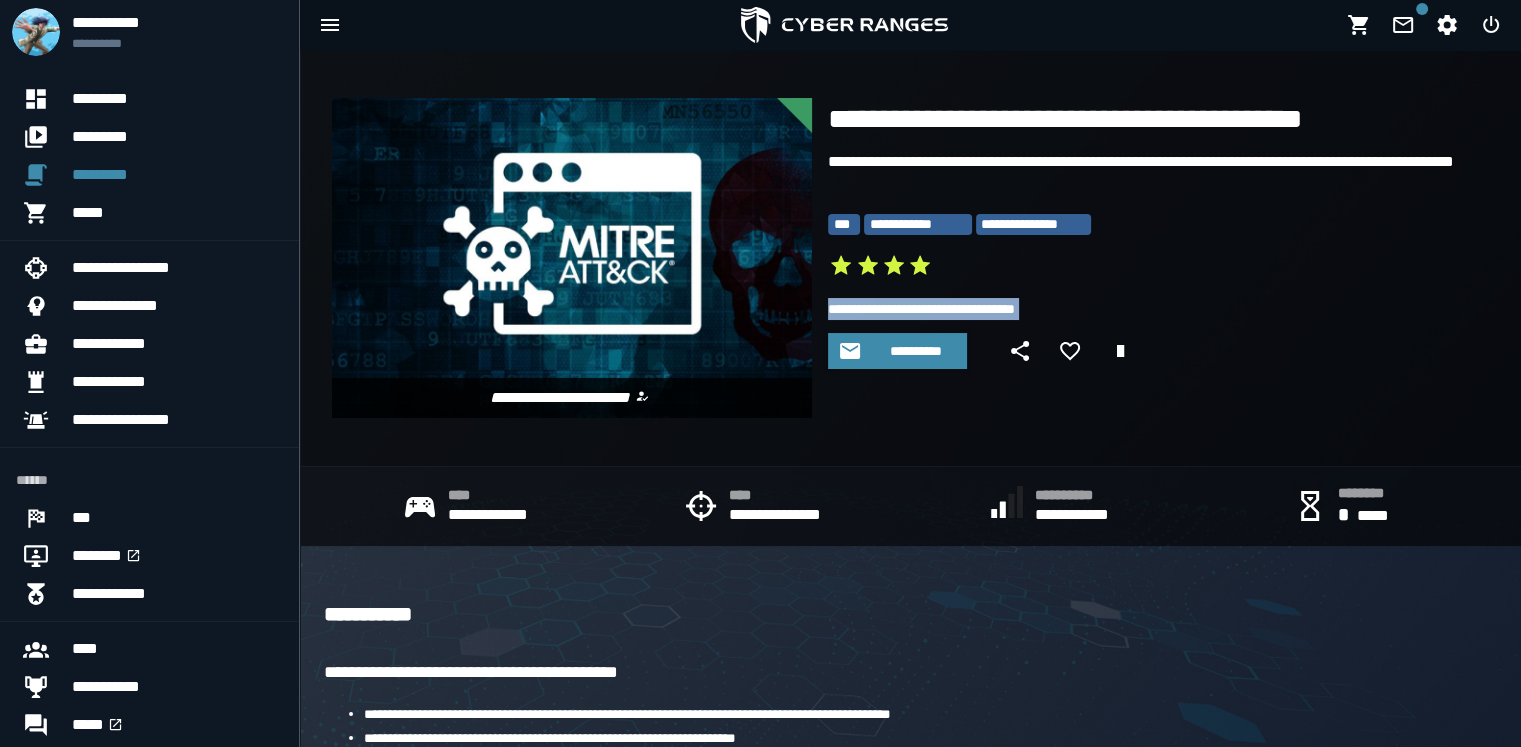 click on "**********" at bounding box center (1158, 309) 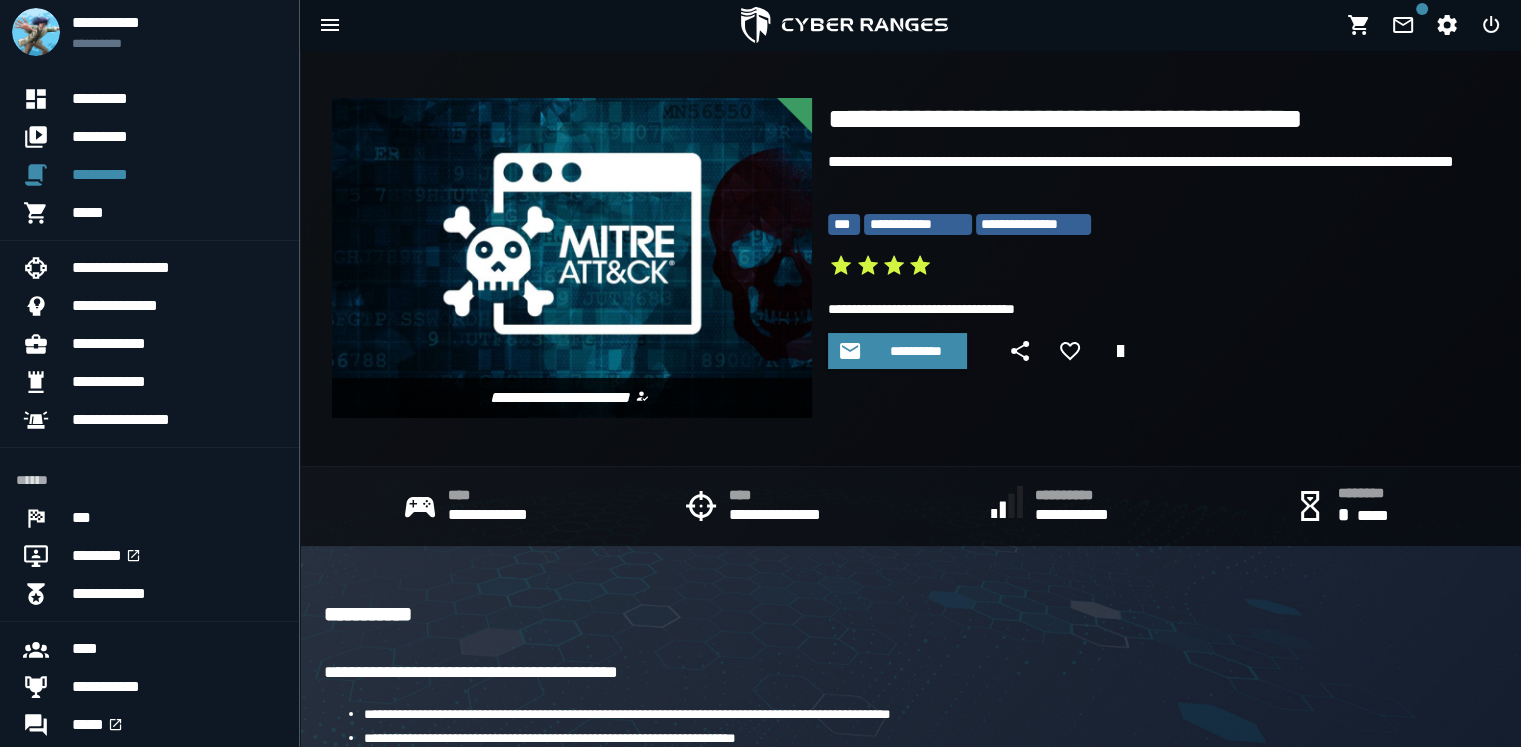 click on "[NUMBER] [STREET]" 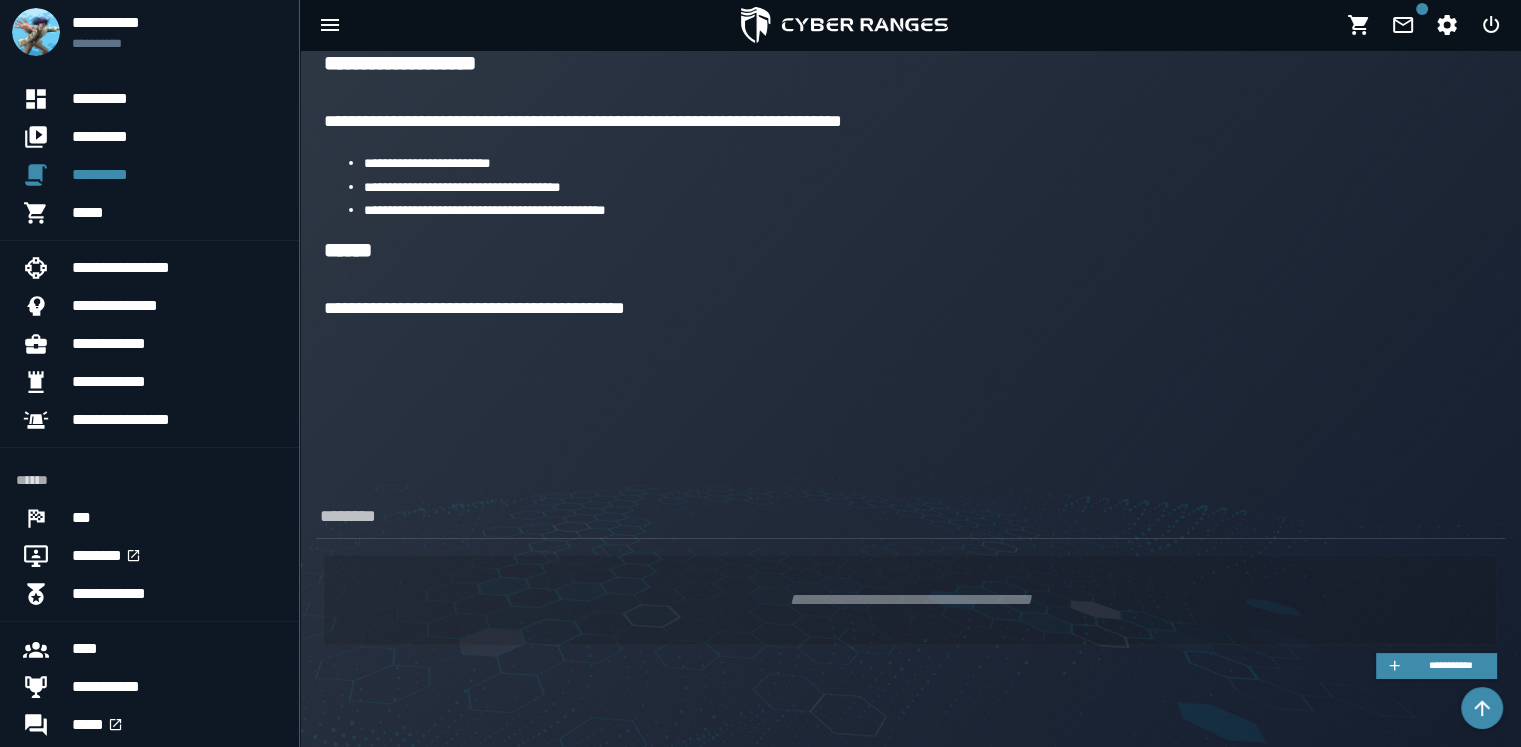 scroll, scrollTop: 1164, scrollLeft: 0, axis: vertical 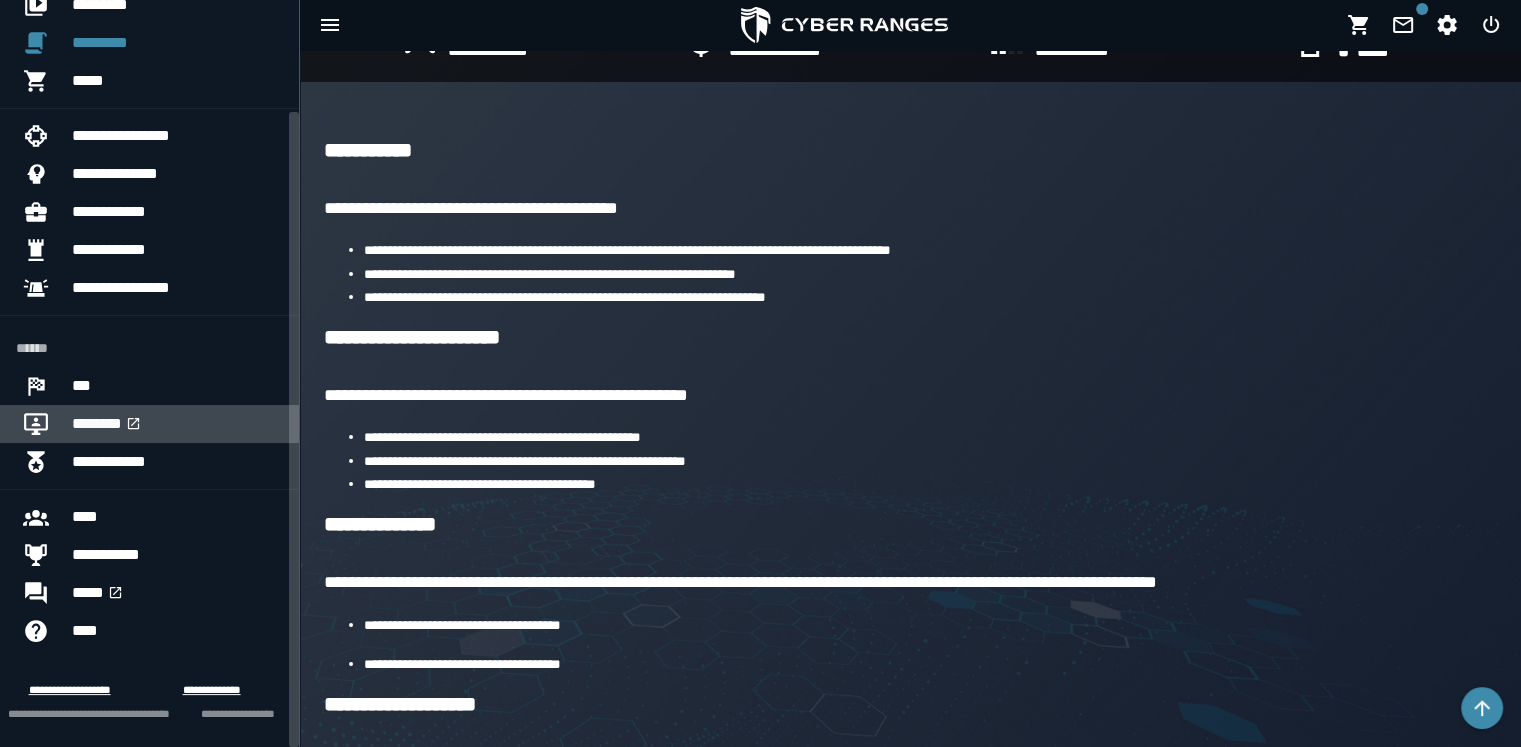 click on "********" at bounding box center [177, 424] 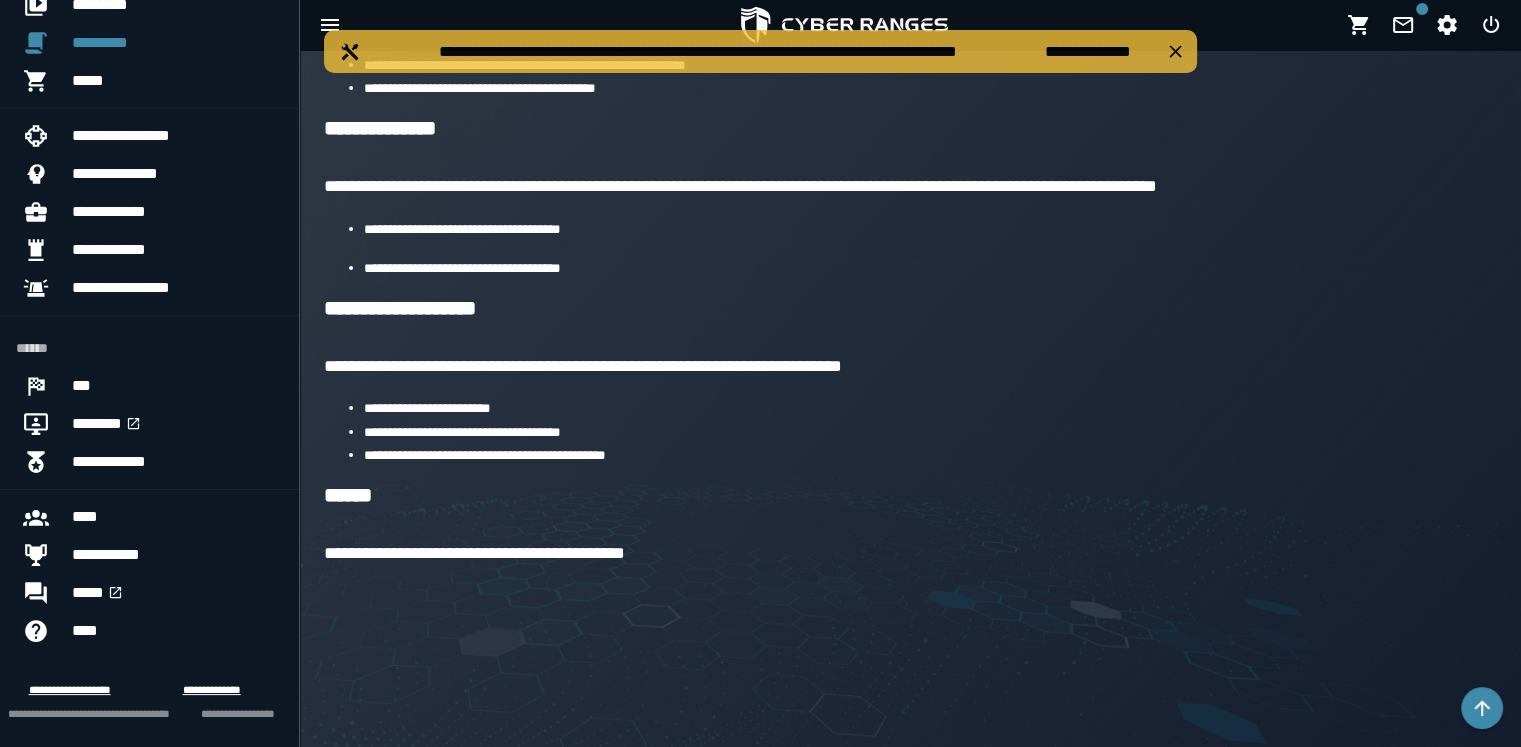 scroll, scrollTop: 913, scrollLeft: 0, axis: vertical 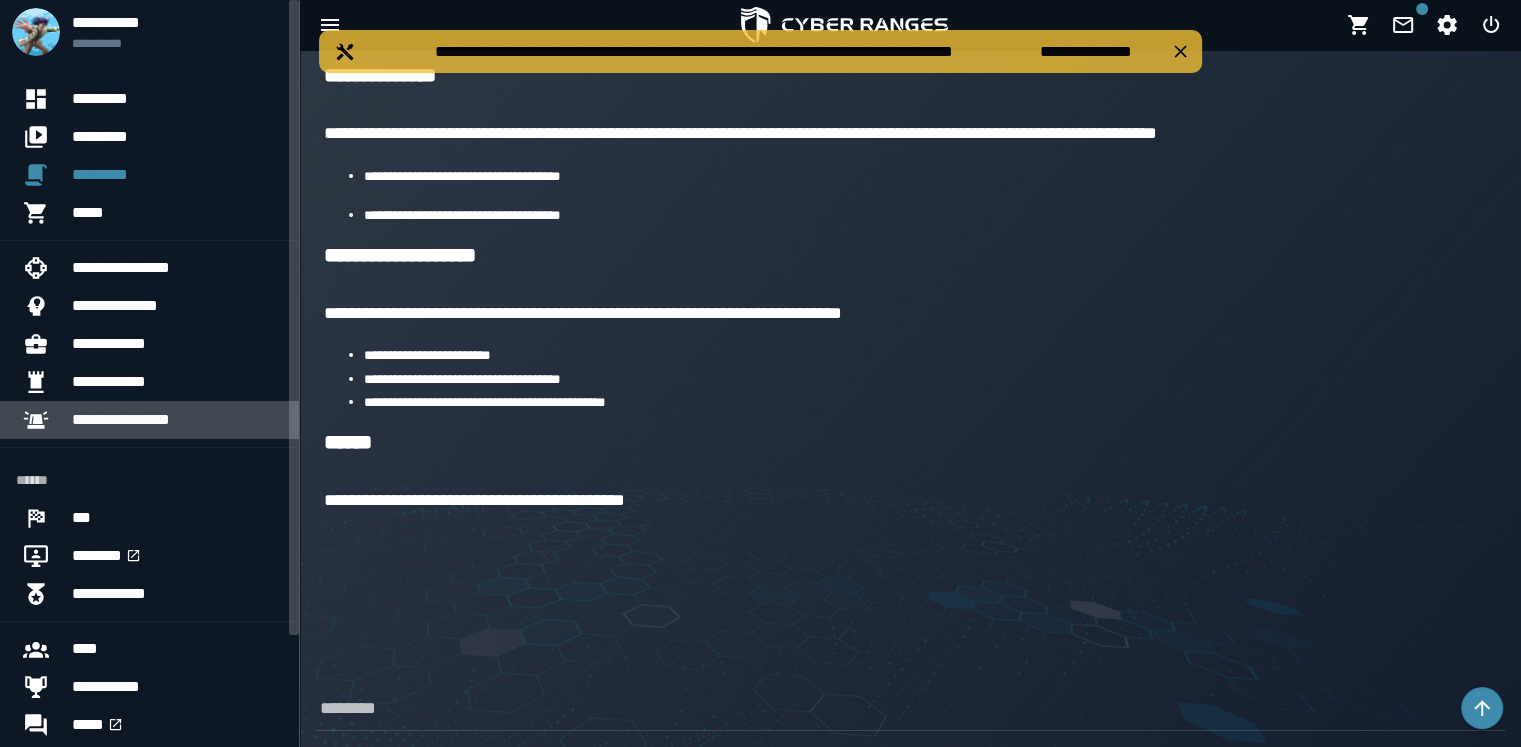 click on "**********" at bounding box center (177, 420) 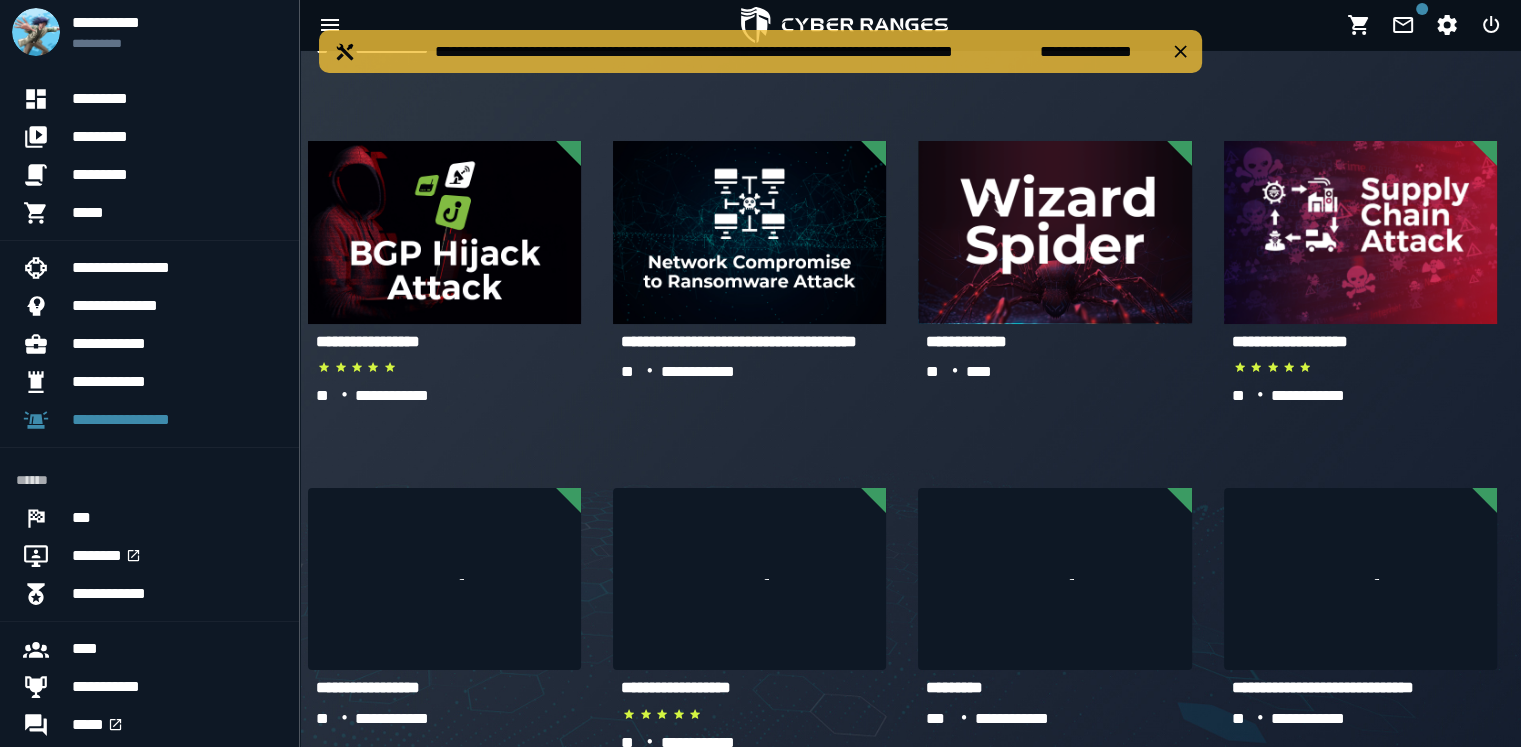 scroll, scrollTop: 800, scrollLeft: 0, axis: vertical 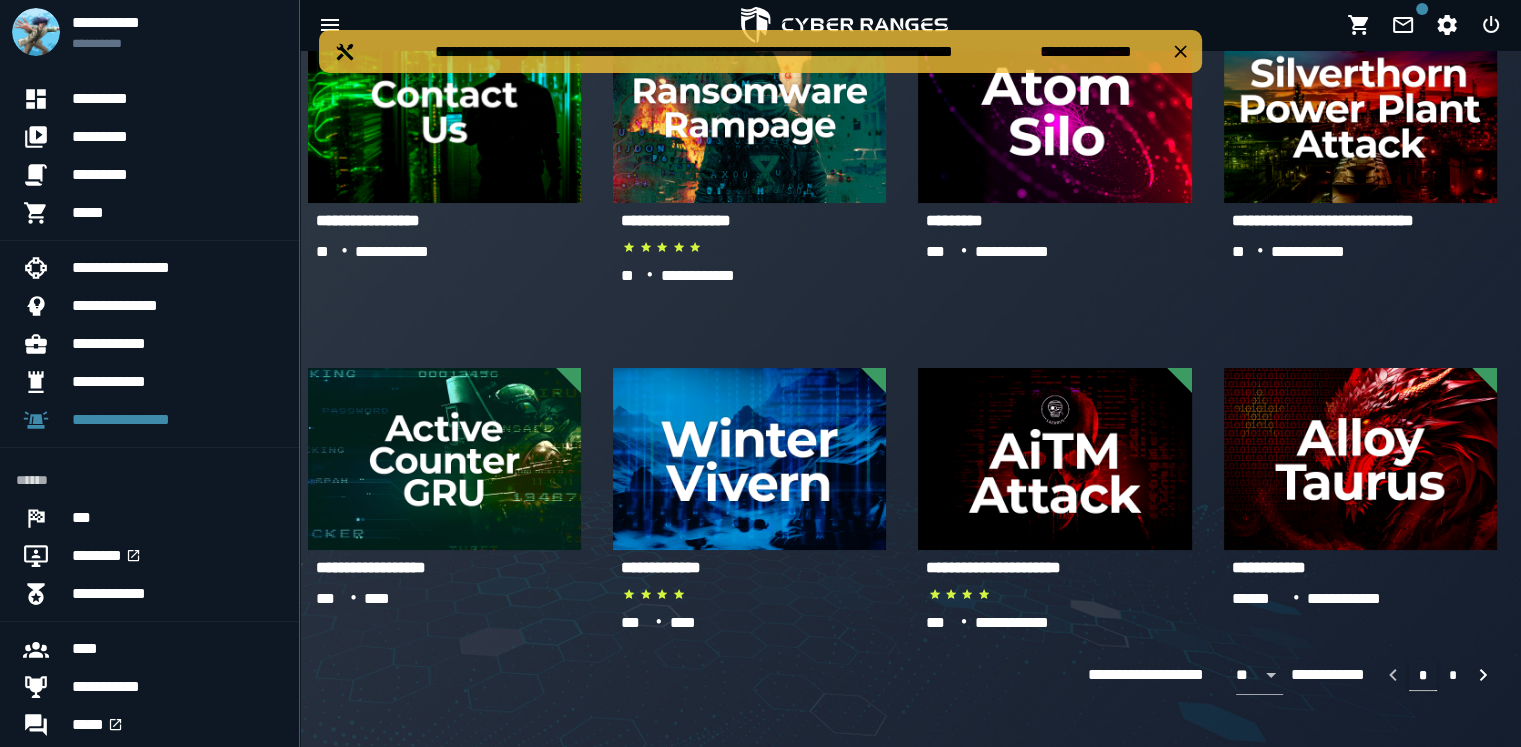 click on "**********" at bounding box center (993, 567) 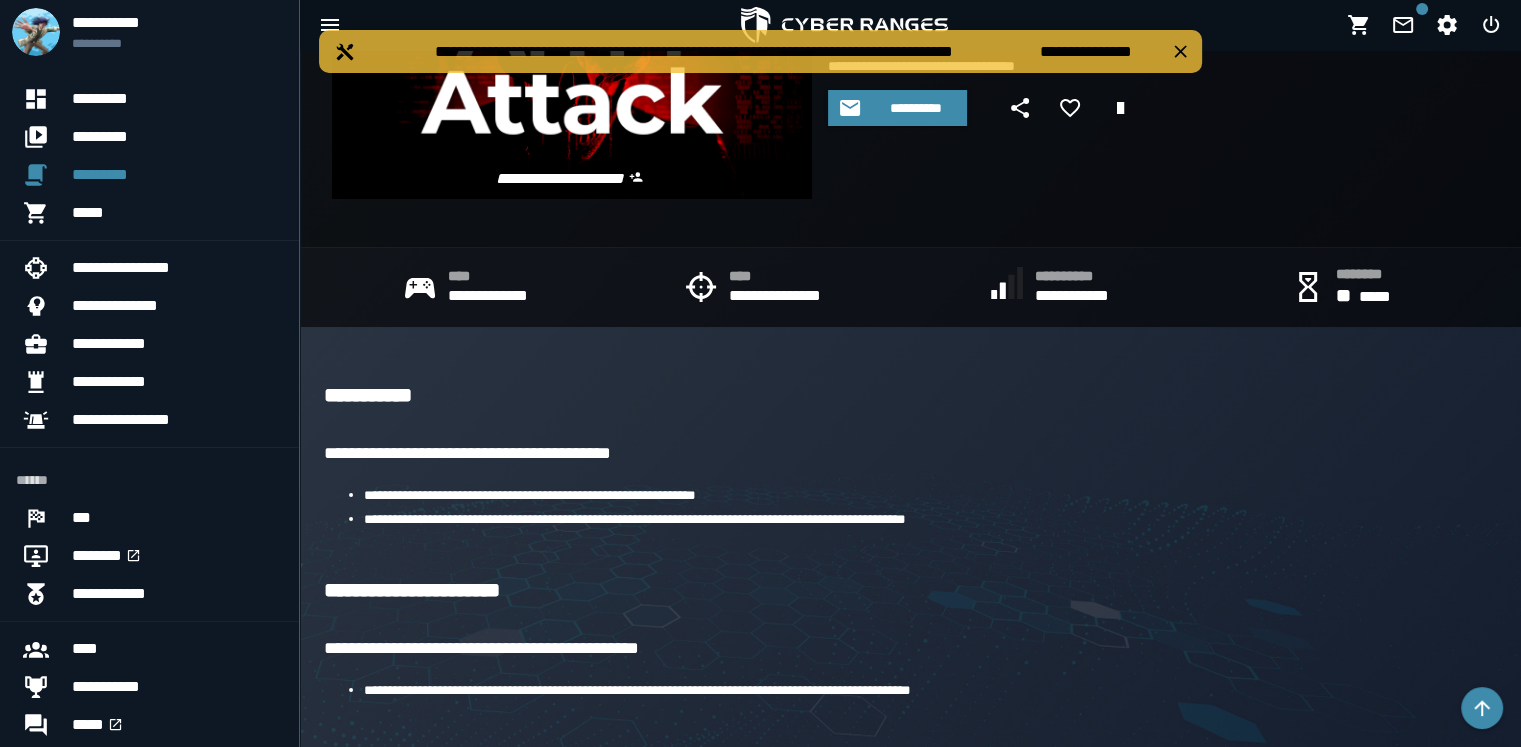 scroll, scrollTop: 0, scrollLeft: 0, axis: both 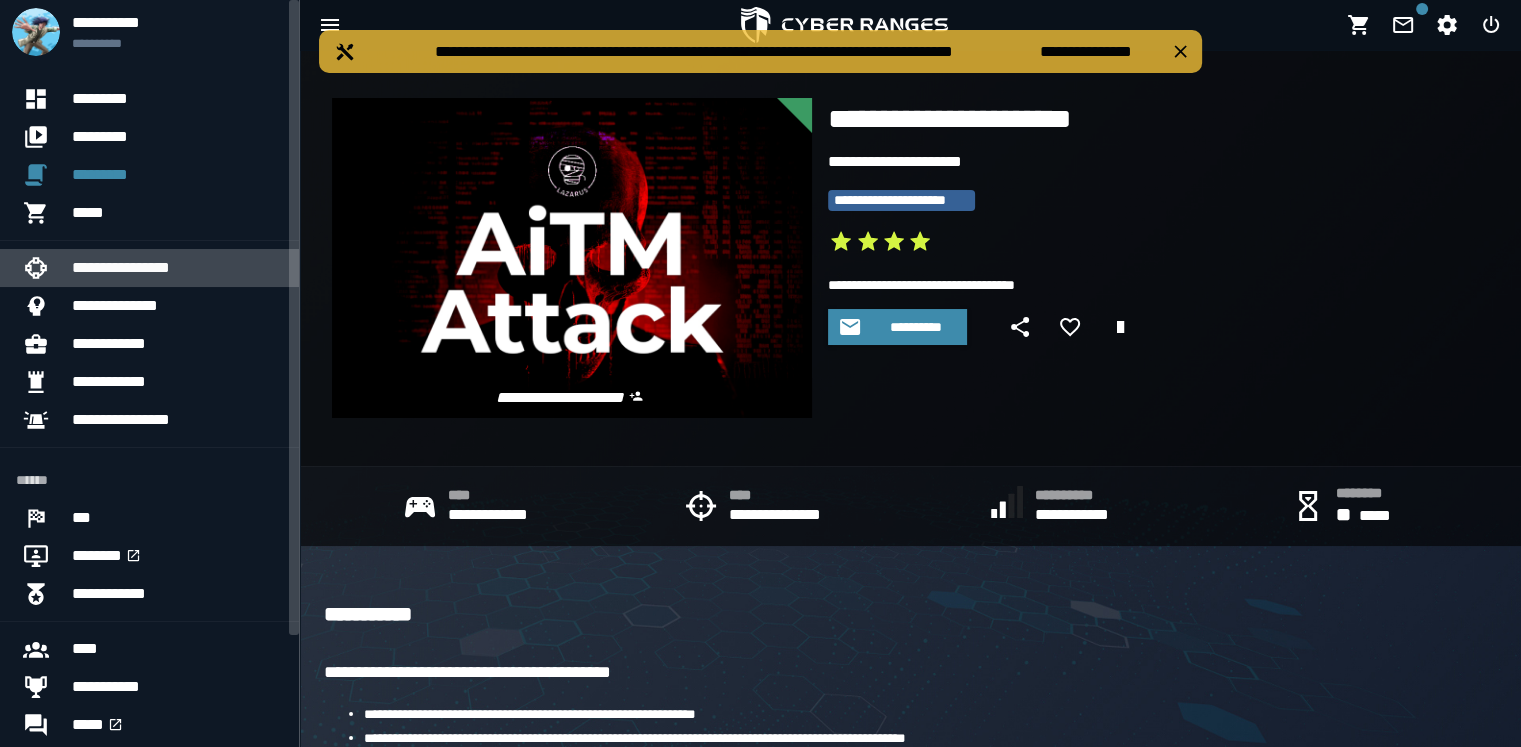 click on "**********" at bounding box center (177, 268) 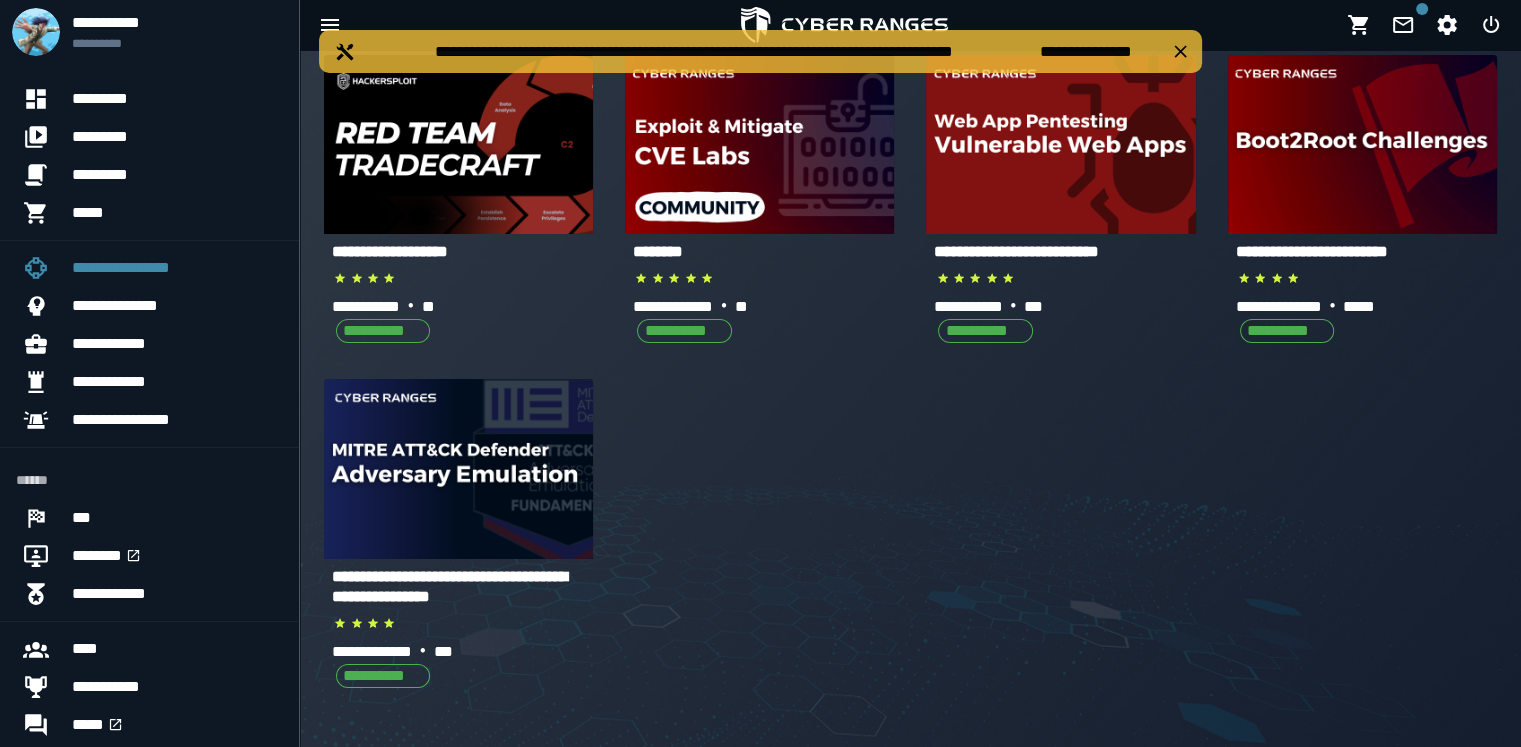scroll, scrollTop: 0, scrollLeft: 0, axis: both 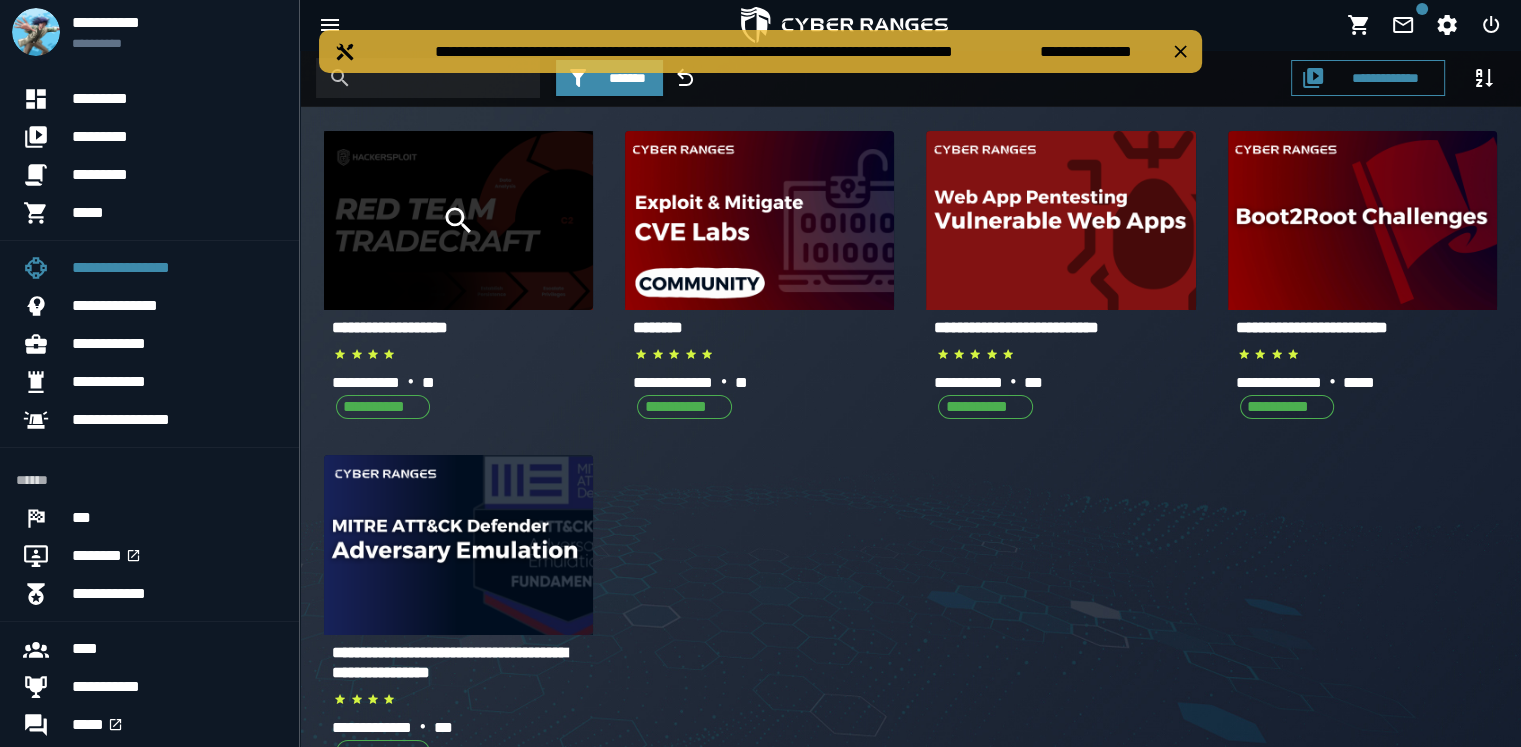 click 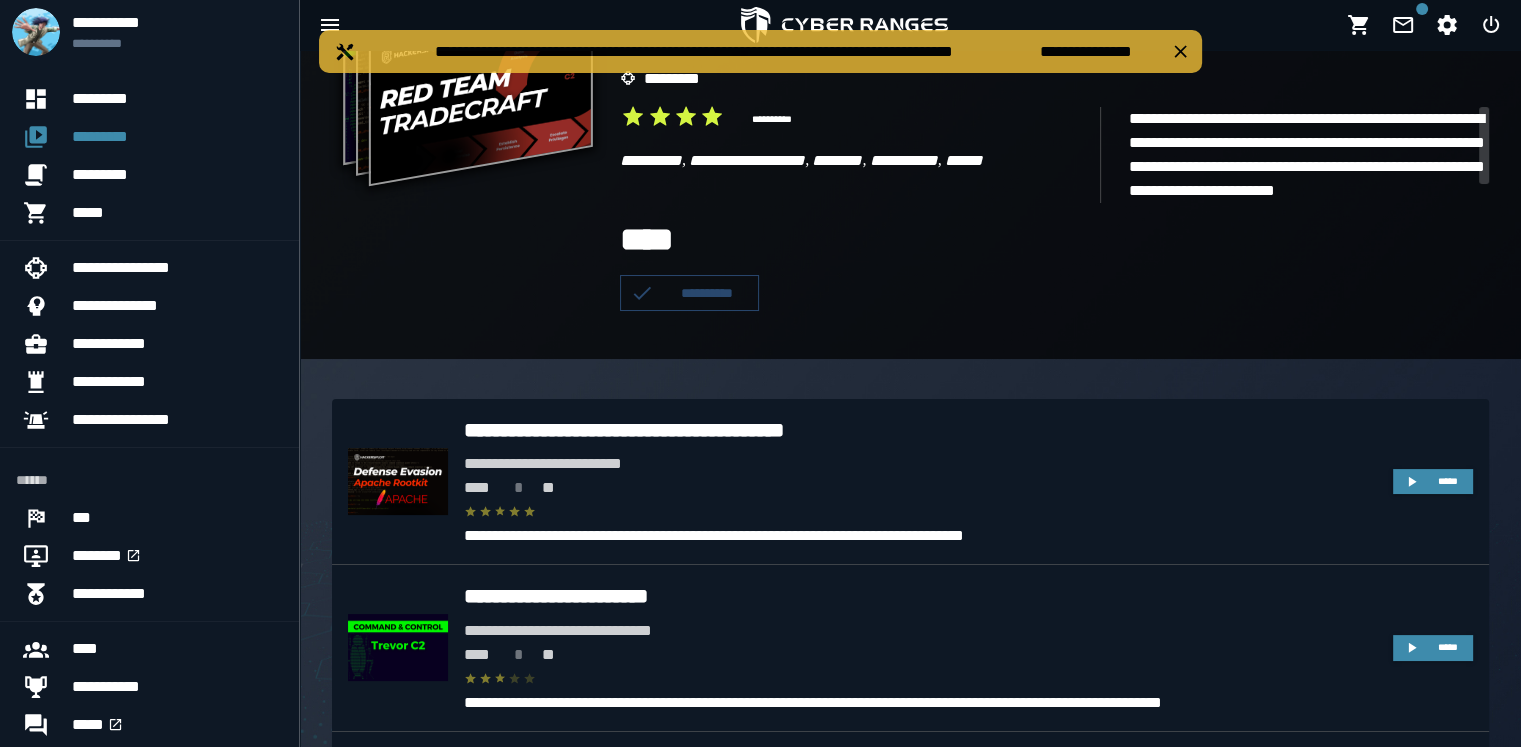 scroll, scrollTop: 357, scrollLeft: 0, axis: vertical 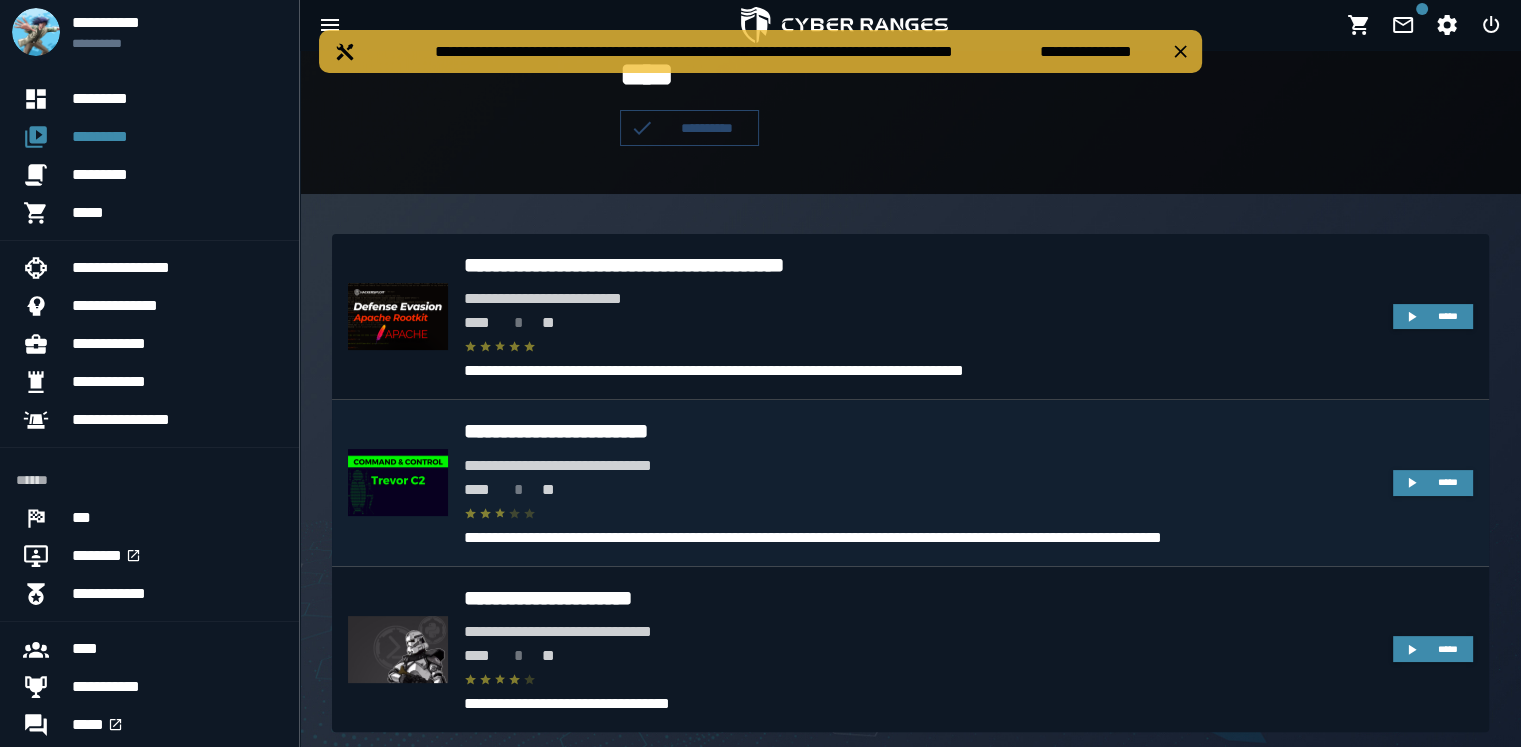 click on "**********" at bounding box center (920, 431) 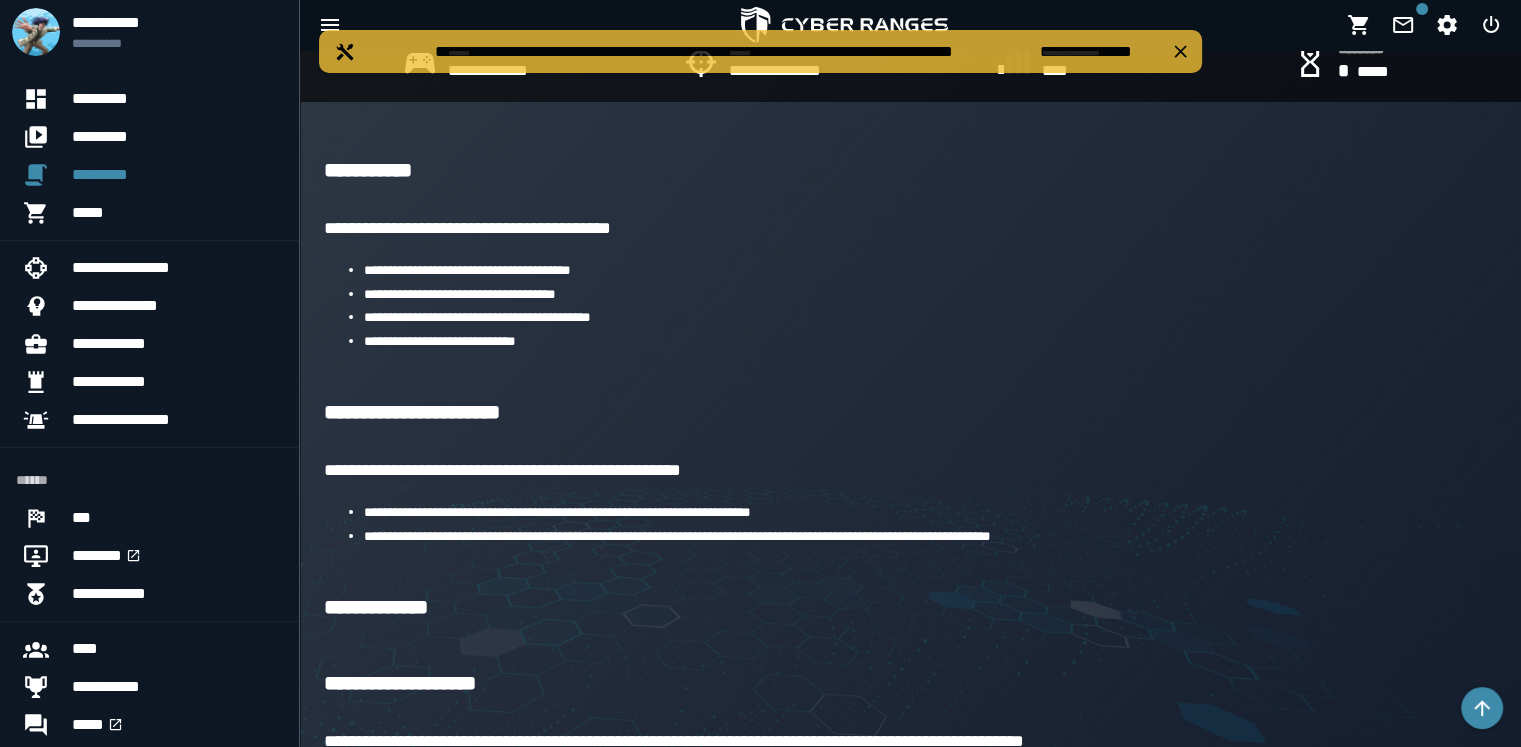 scroll, scrollTop: 600, scrollLeft: 0, axis: vertical 